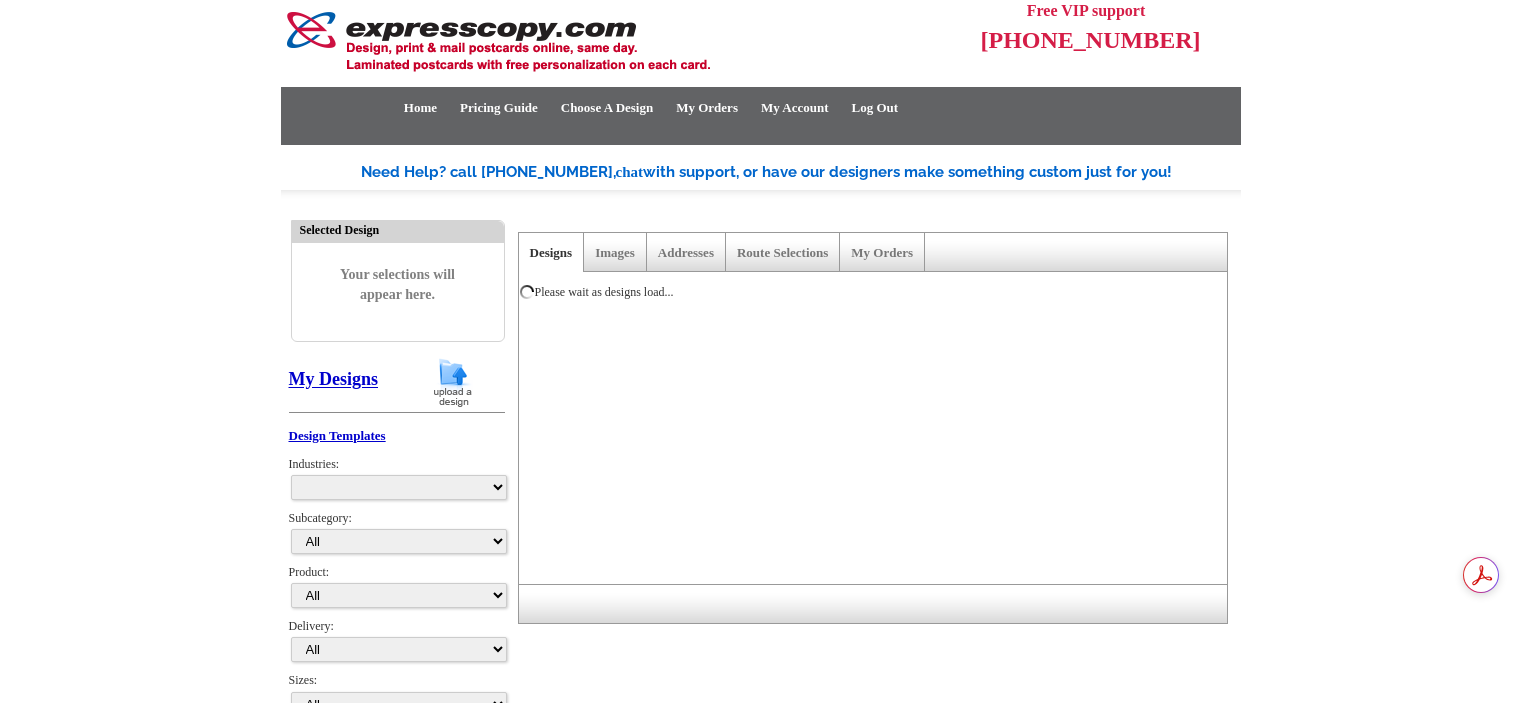 scroll, scrollTop: 0, scrollLeft: 0, axis: both 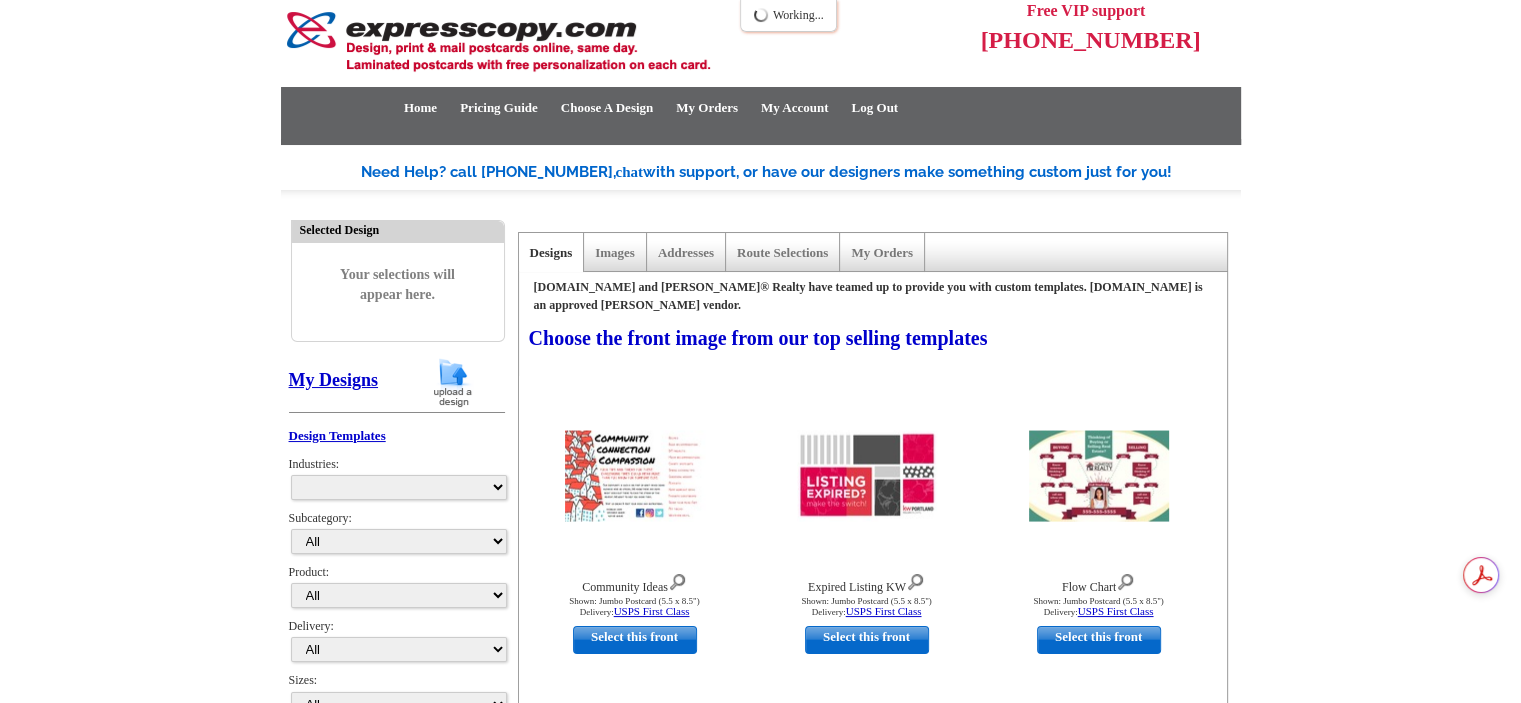 select on "793" 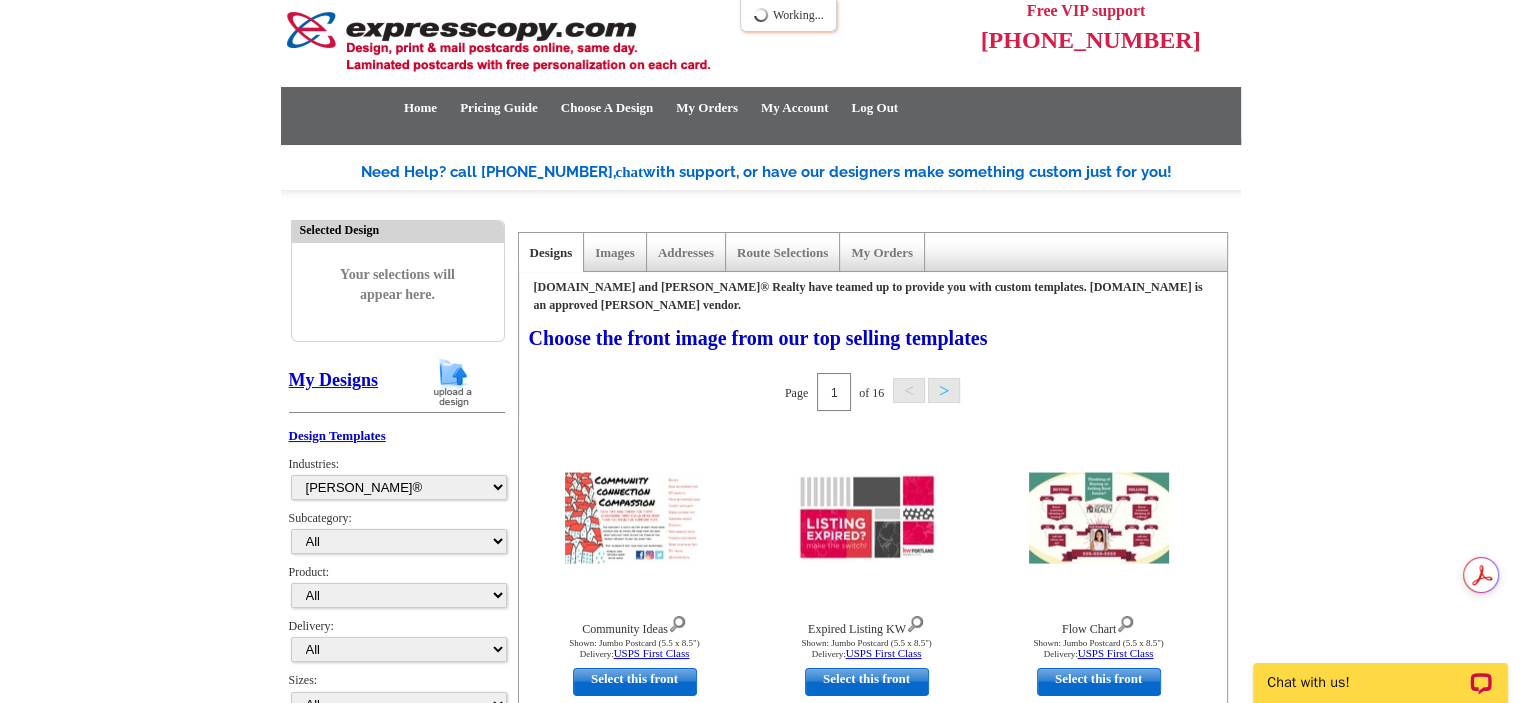 scroll, scrollTop: 0, scrollLeft: 0, axis: both 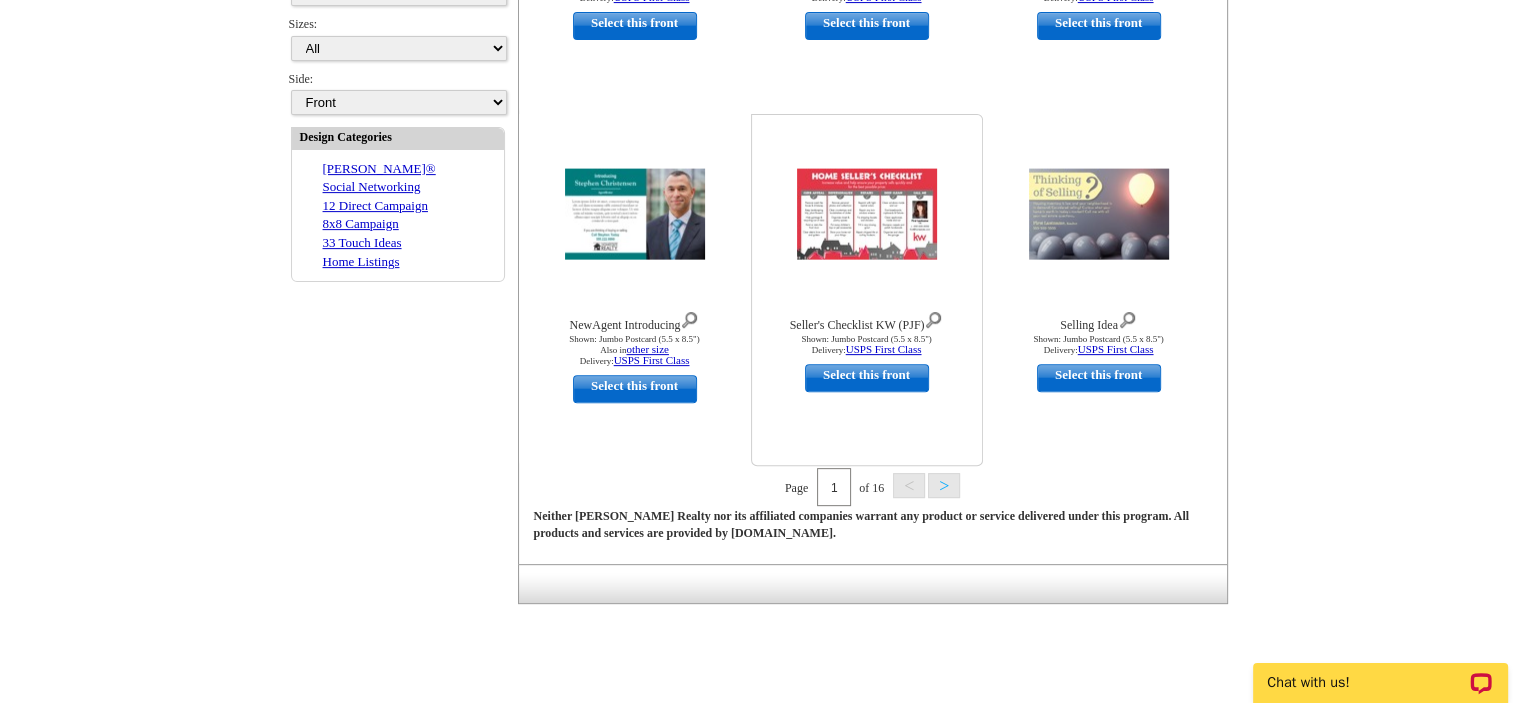 click at bounding box center (867, 213) 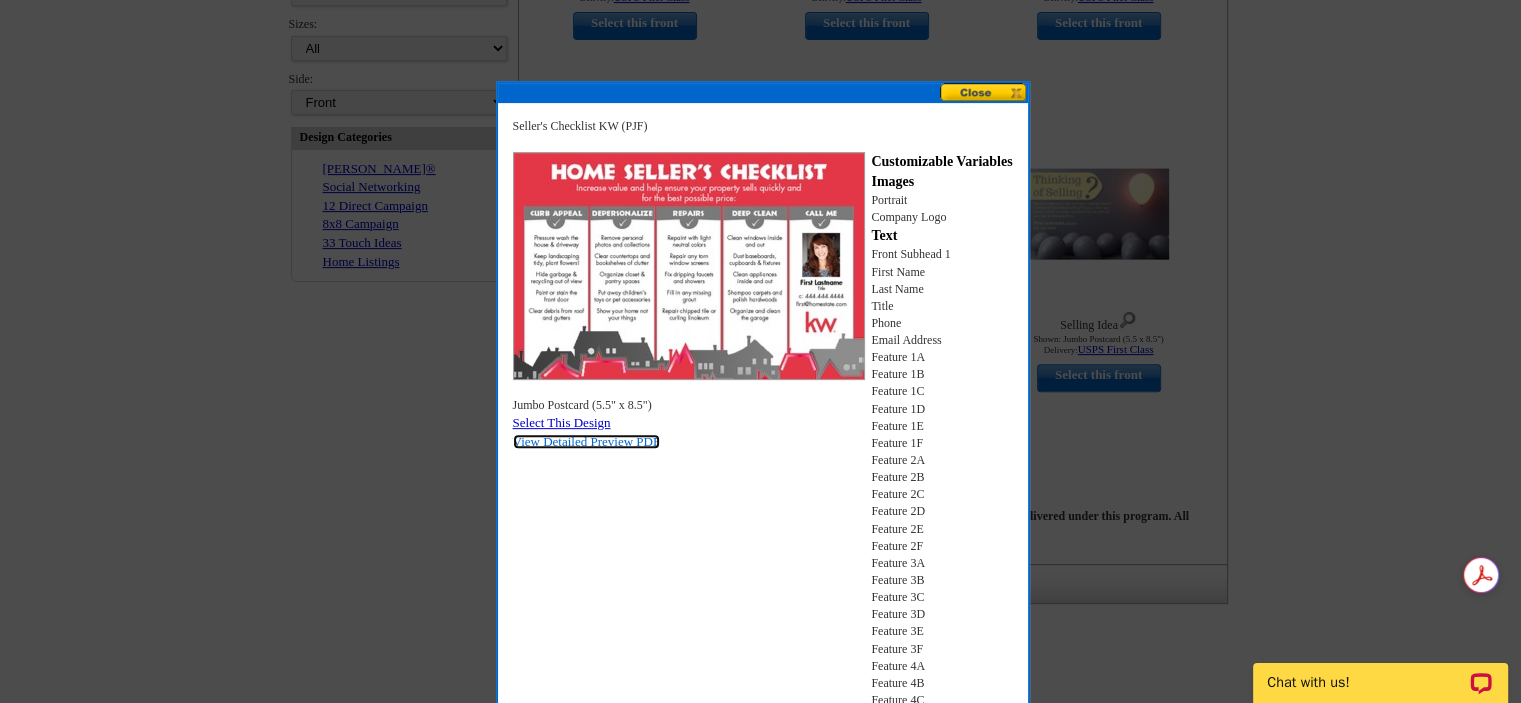 click on "View Detailed Preview PDF" at bounding box center (587, 441) 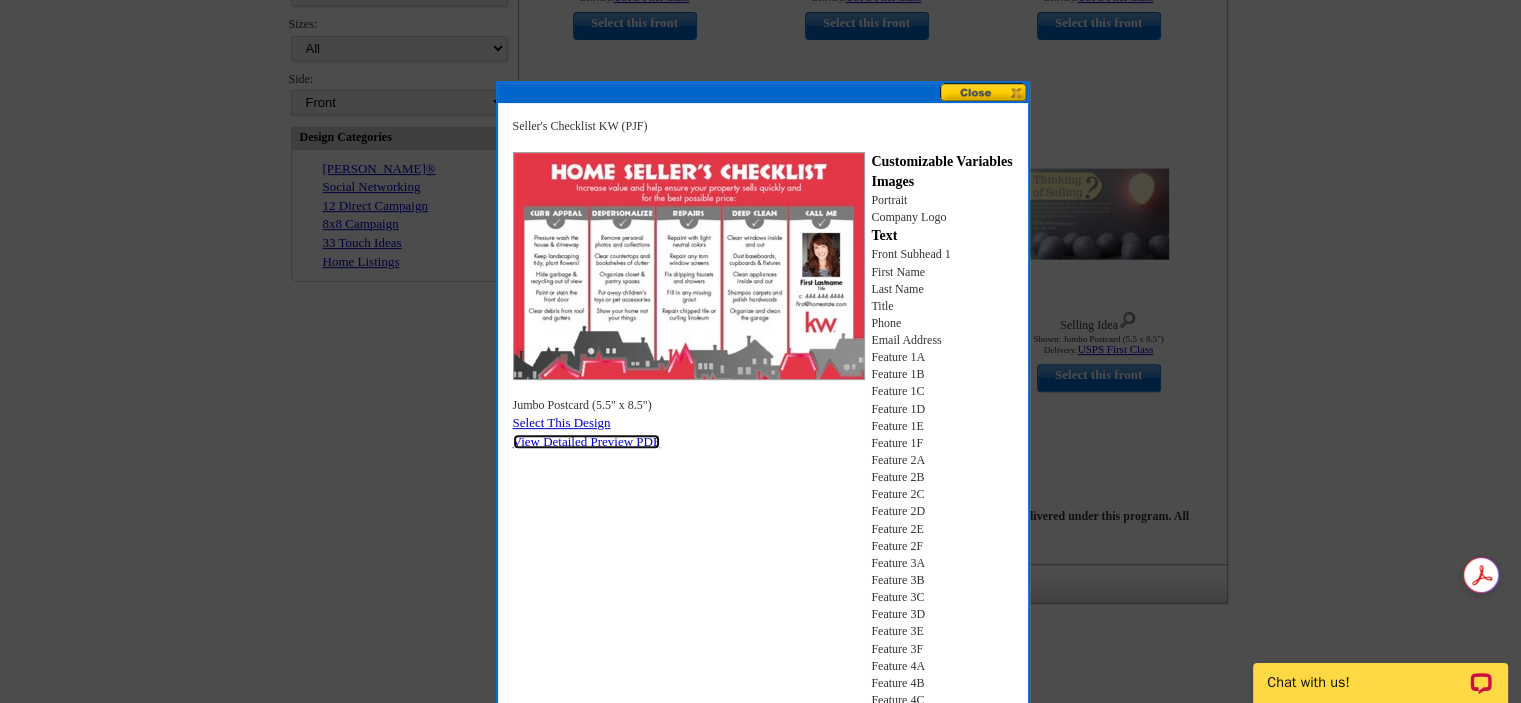 click at bounding box center [984, 92] 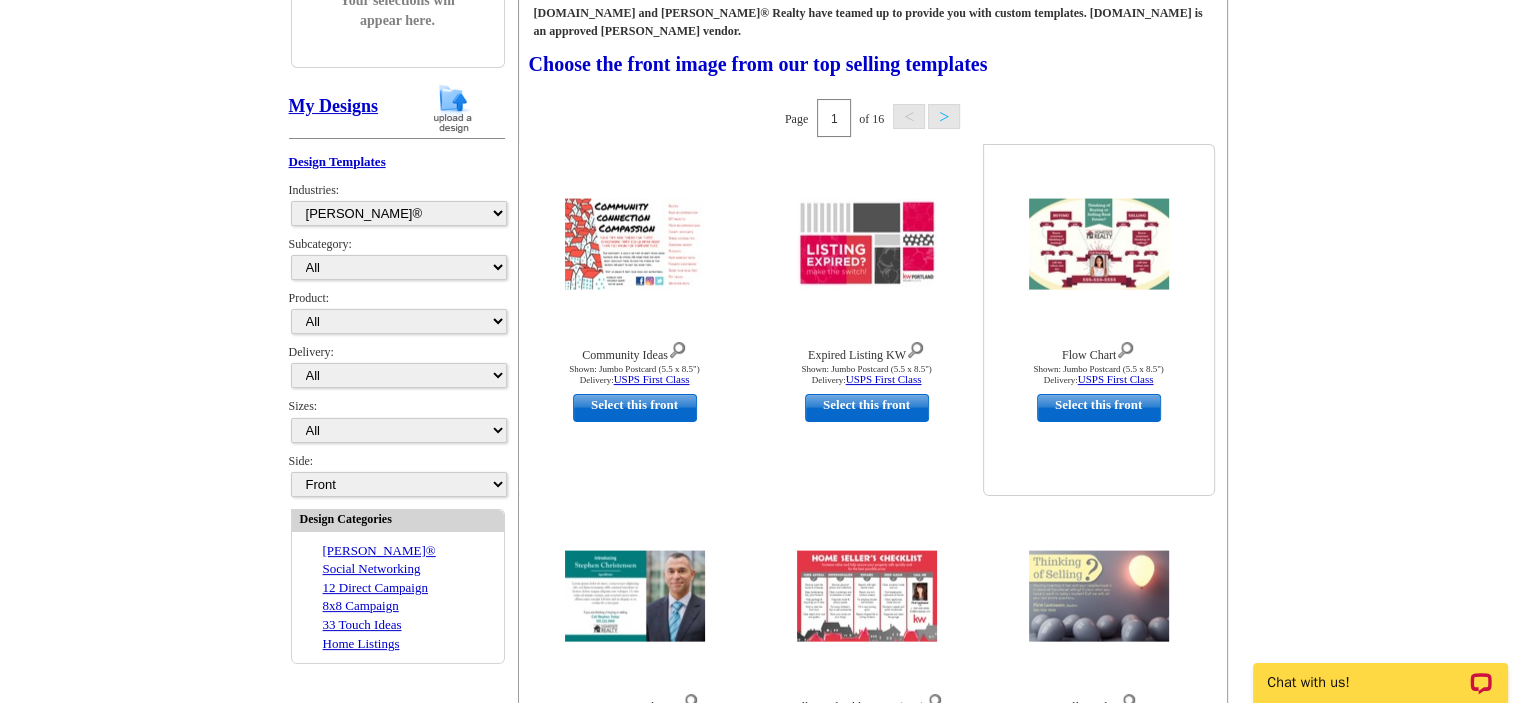 scroll, scrollTop: 256, scrollLeft: 0, axis: vertical 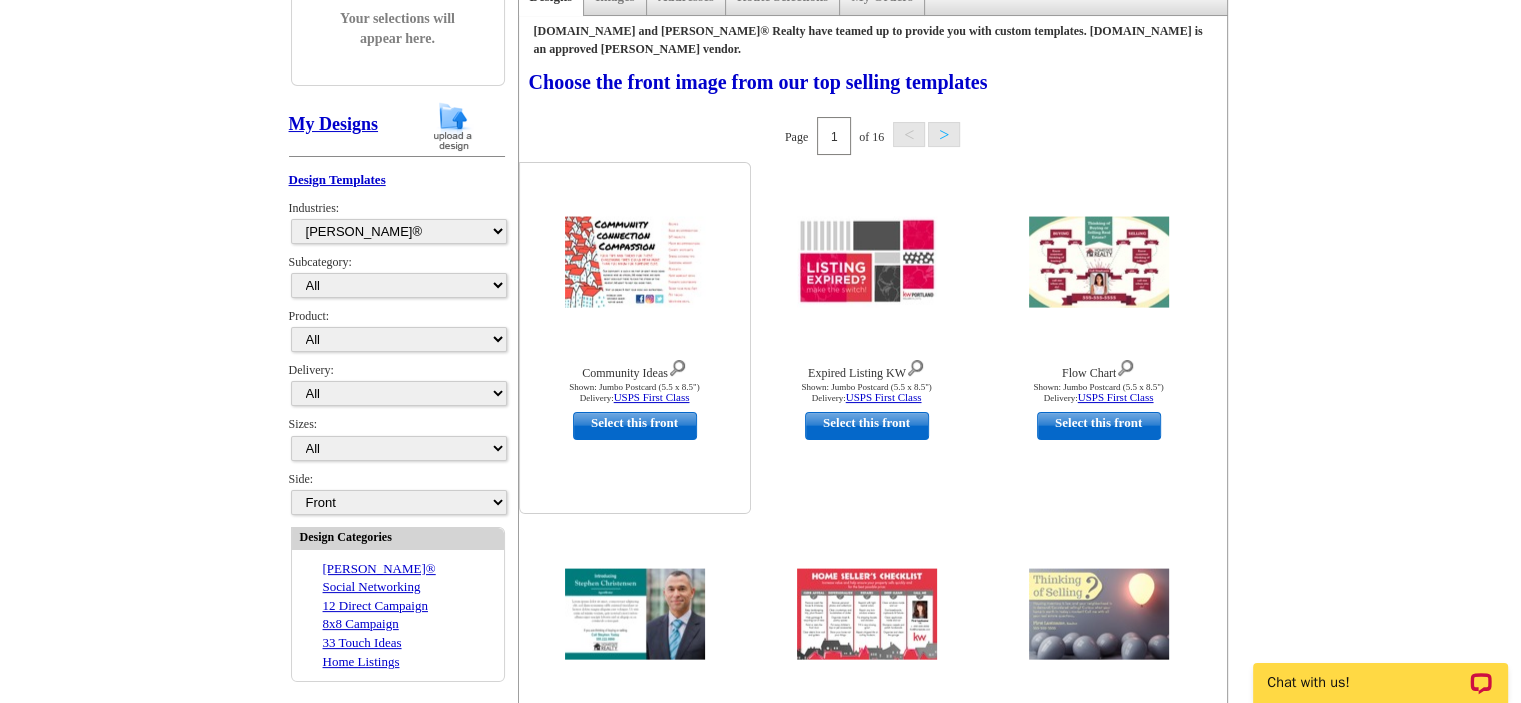 click at bounding box center (635, 261) 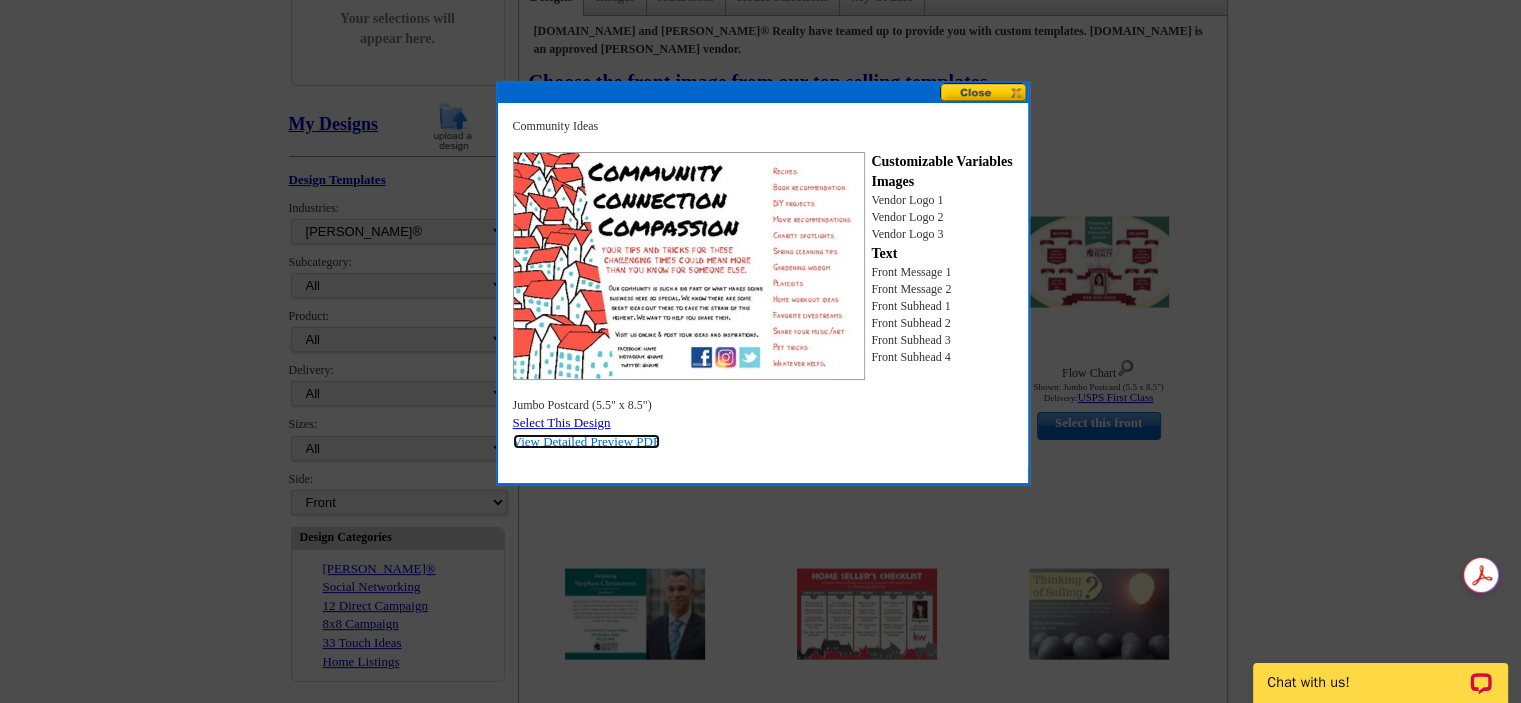 click on "View Detailed Preview PDF" at bounding box center (587, 441) 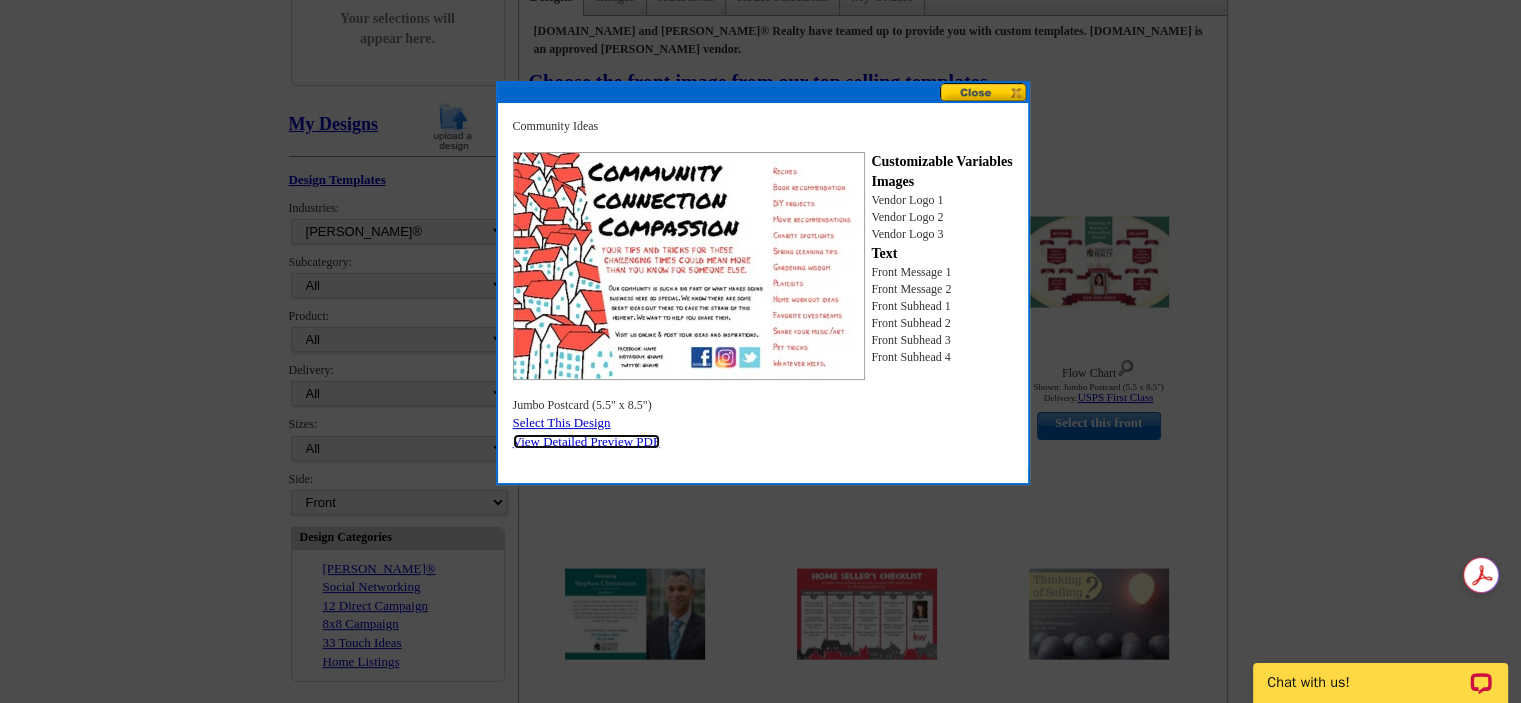 click at bounding box center (984, 92) 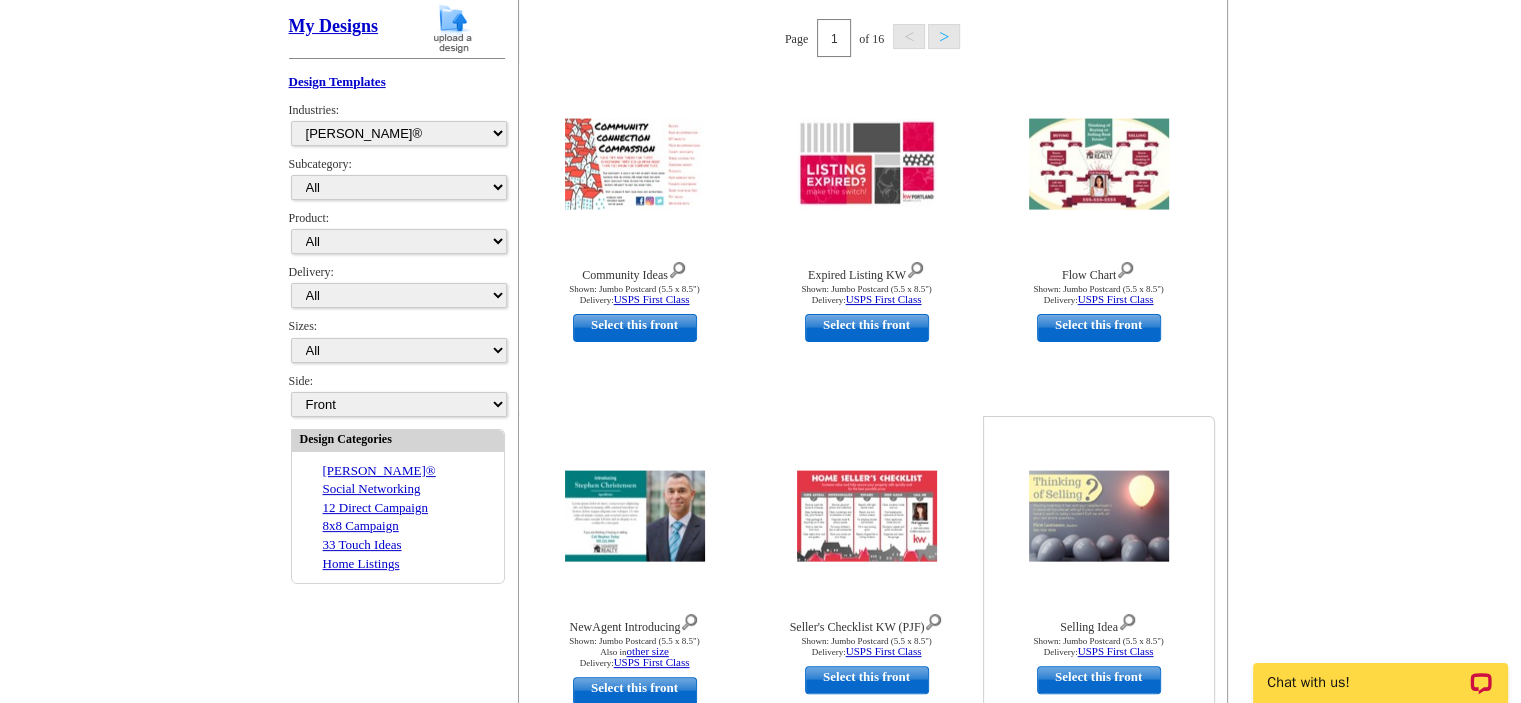 scroll, scrollTop: 556, scrollLeft: 0, axis: vertical 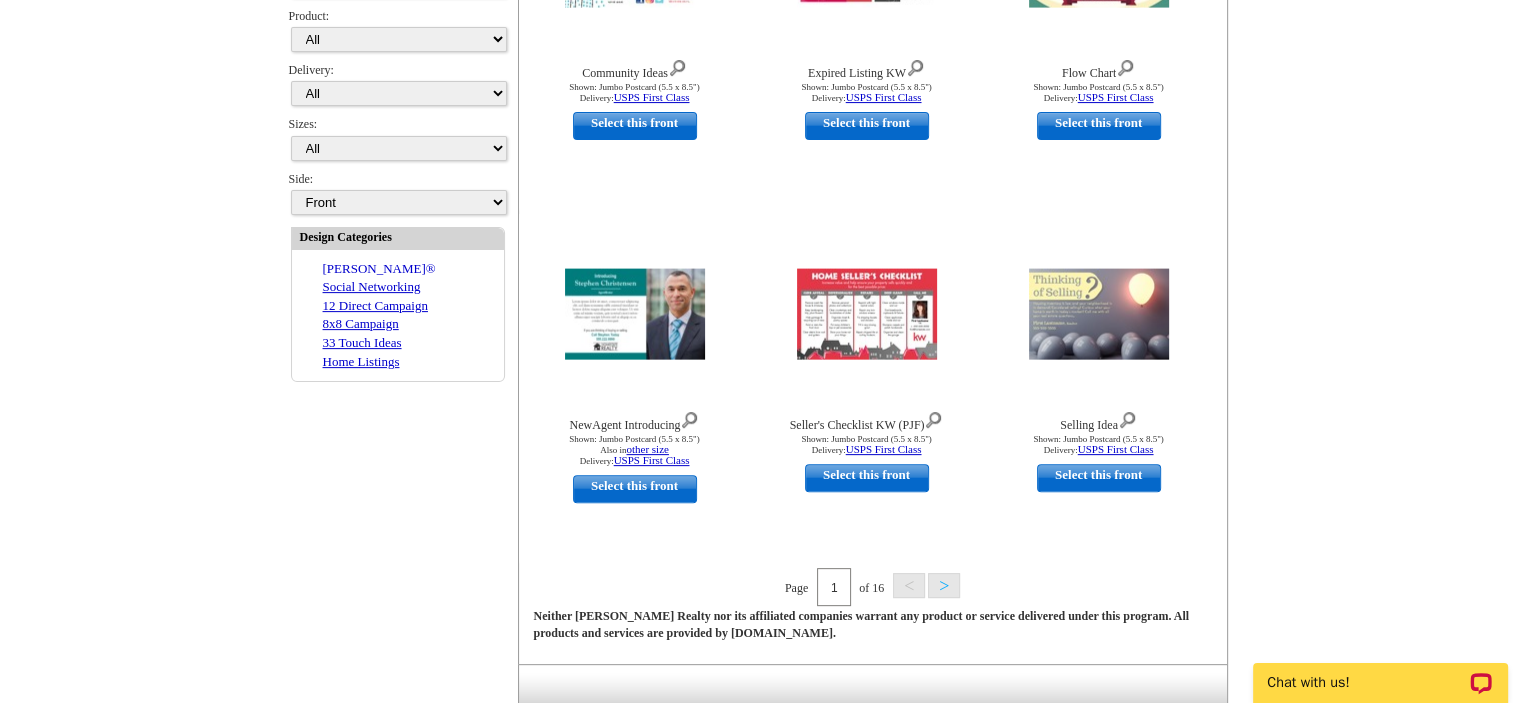 click on "Keller Williams®" at bounding box center [379, 268] 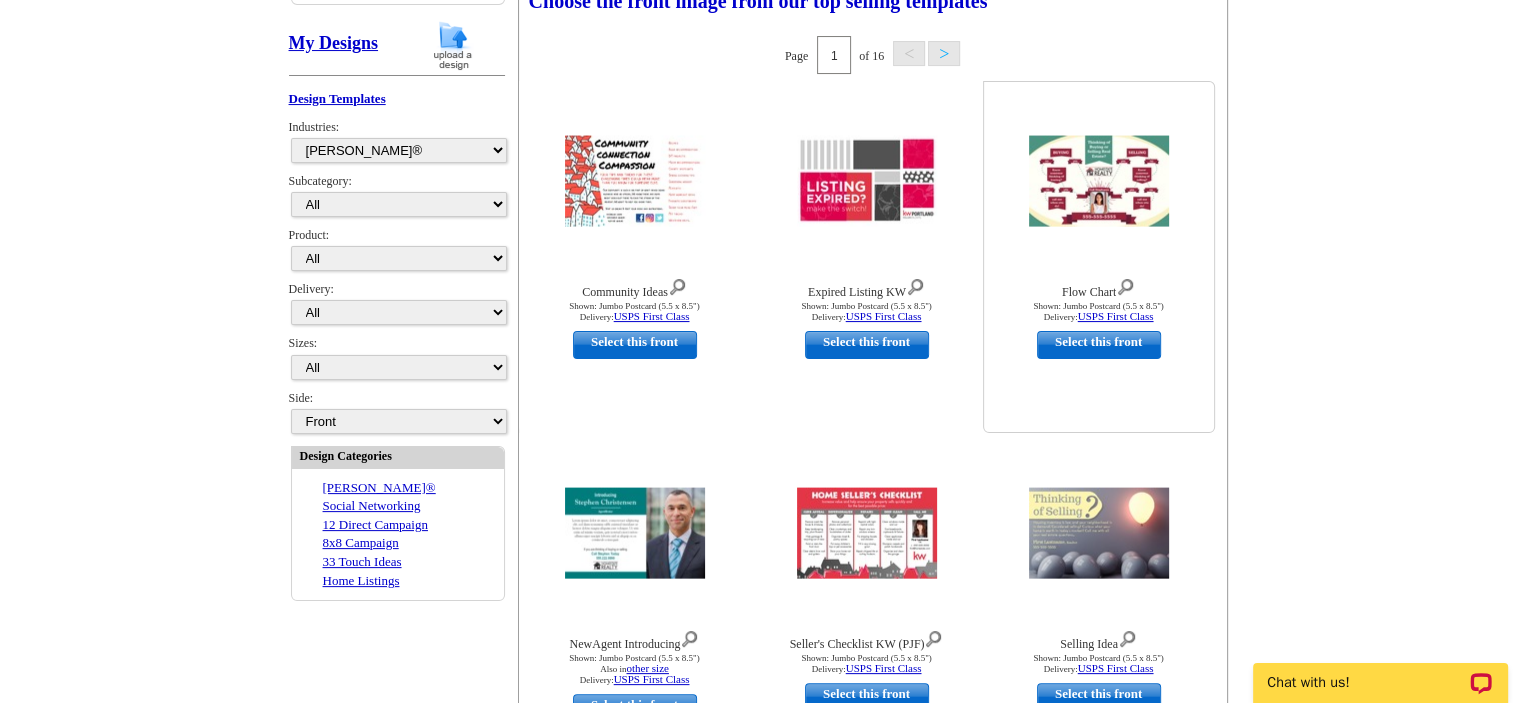 scroll, scrollTop: 319, scrollLeft: 0, axis: vertical 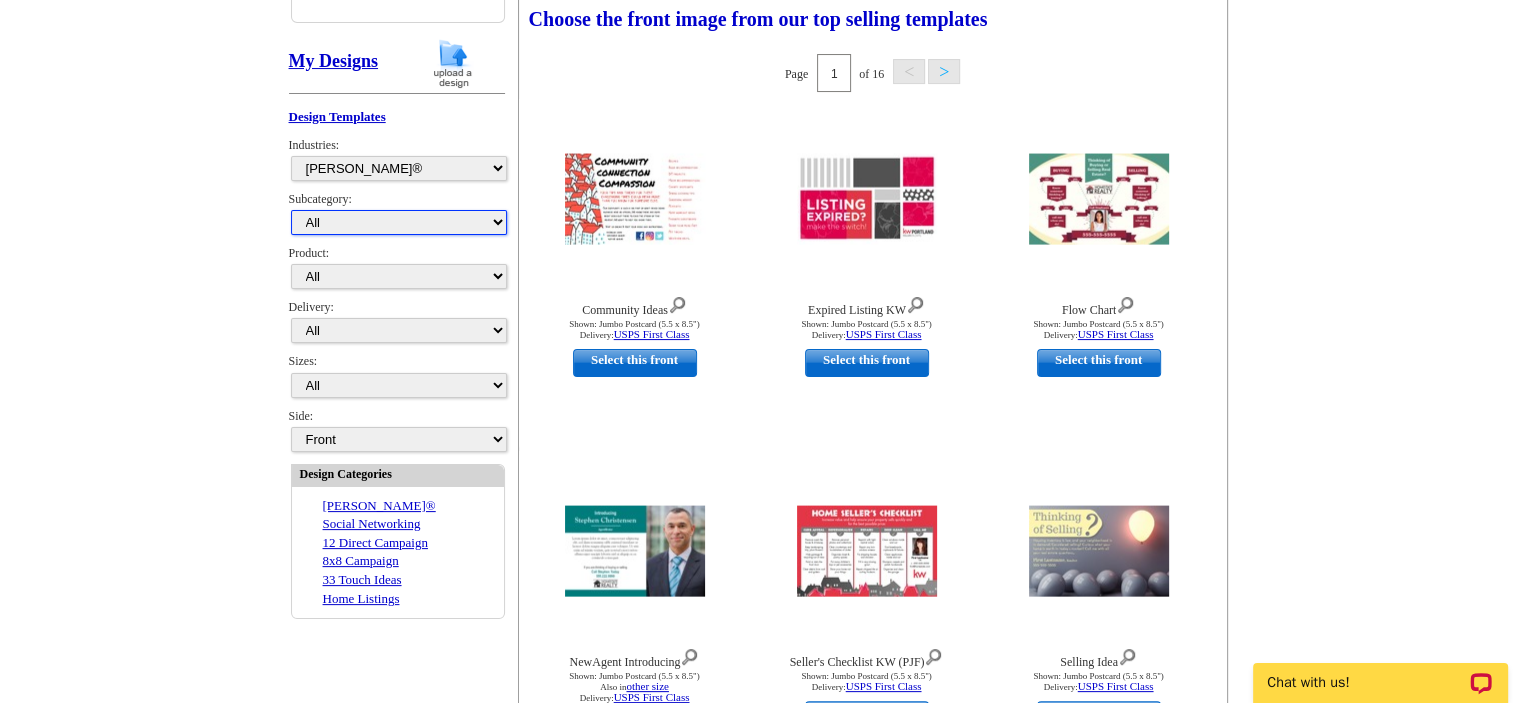 click on "All" at bounding box center [399, 222] 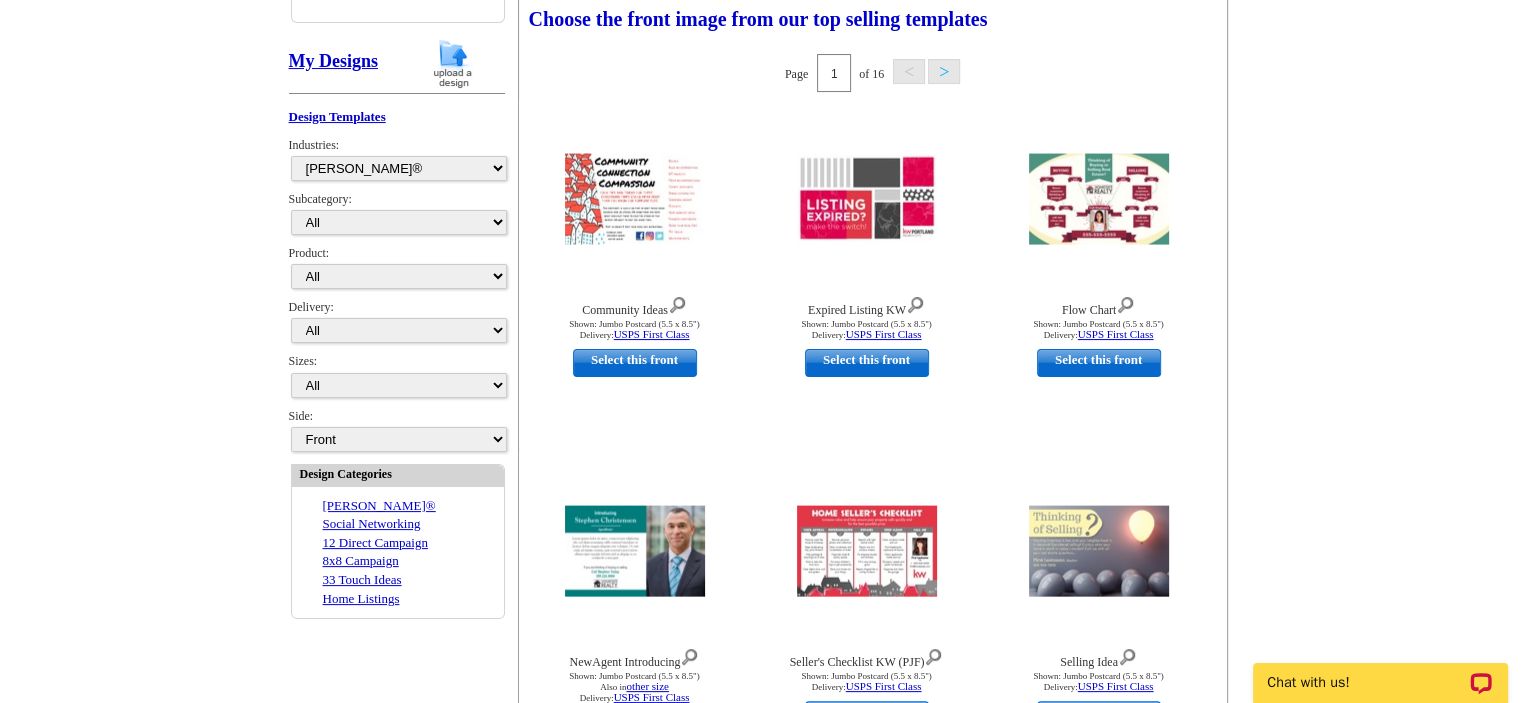 click on "Need Help? call 800-260-5887,  chat  with support, or have our designers make something custom just for you!
Got it, no need for the selection guide next time.
Show Results
Selected Design
Your selections will appear here.
My Designs
Design Templates
Industries:
Keller Williams® Social Networking 12 Direct Campaign 8x8 Campaign 33 Touch Ideas Home Listings
Subcategory:
All
All" at bounding box center (760, 427) 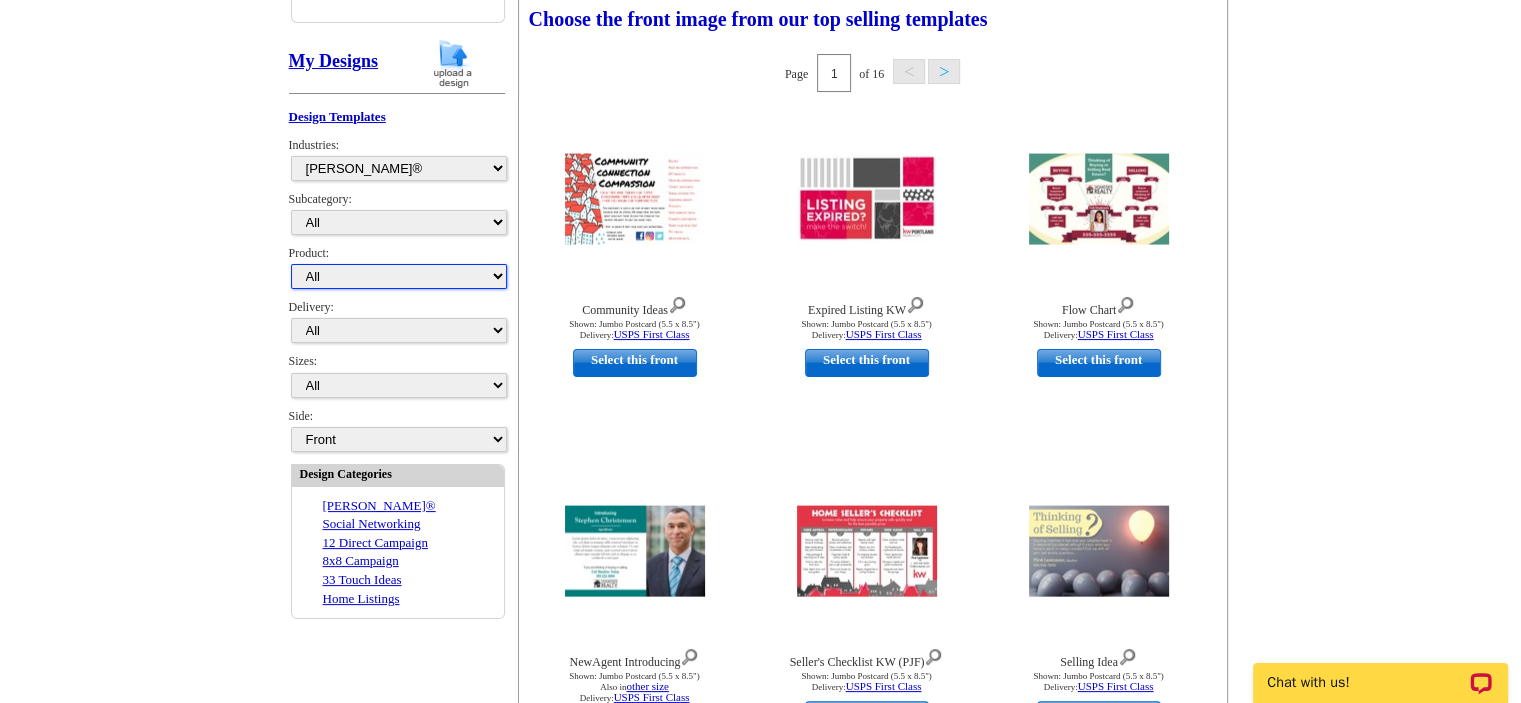 click on "All
Postcards
Letters and flyers
Business Cards
Door Hangers
Greeting Cards" at bounding box center [399, 276] 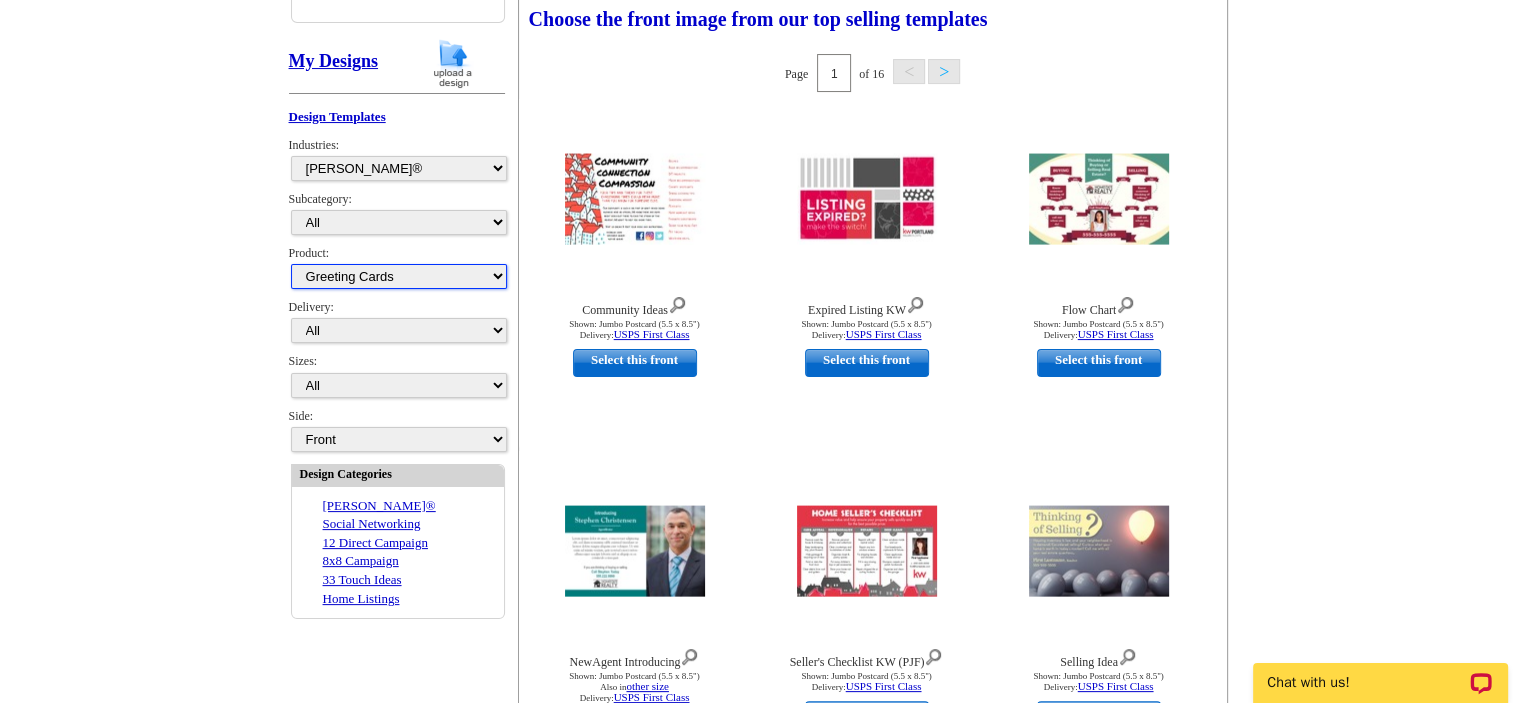 click on "All
Postcards
Letters and flyers
Business Cards
Door Hangers
Greeting Cards" at bounding box center [399, 276] 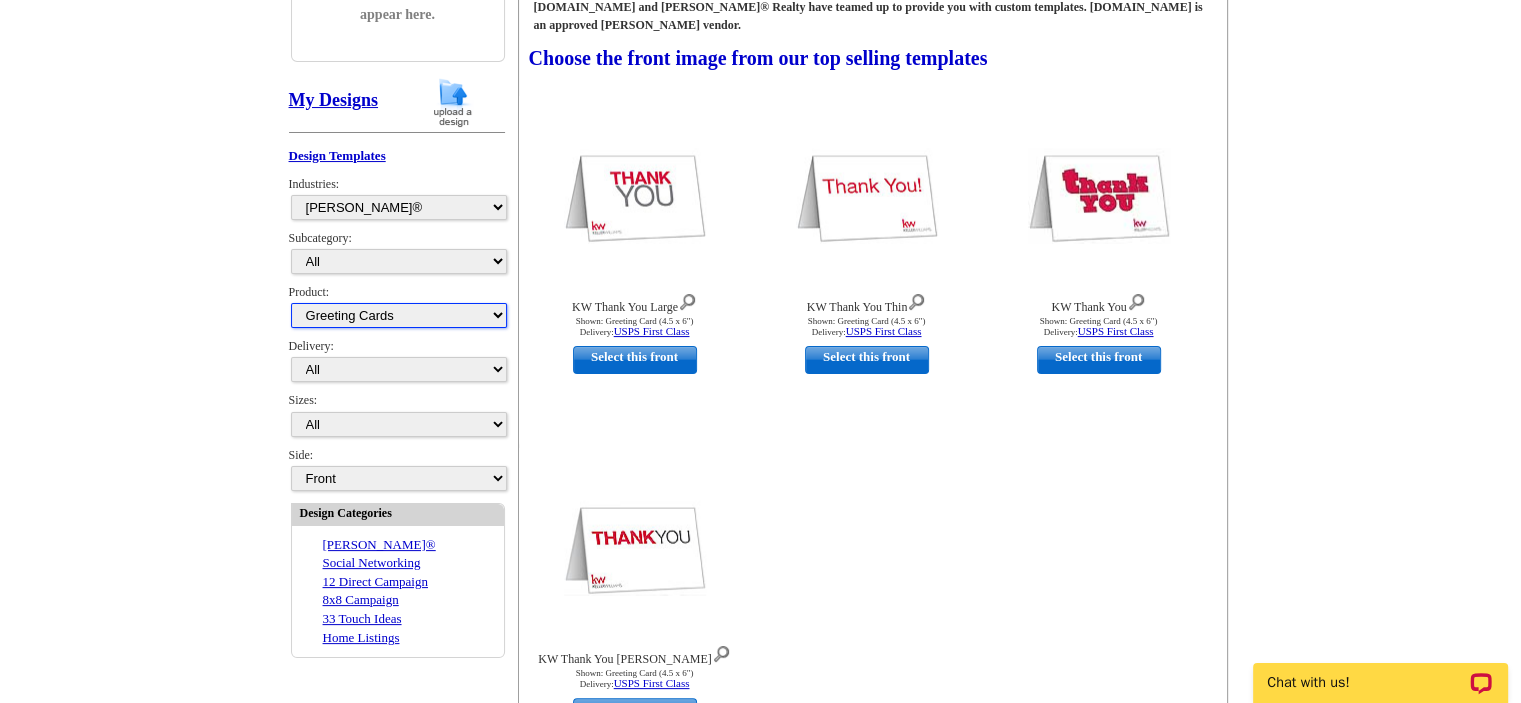 scroll, scrollTop: 319, scrollLeft: 0, axis: vertical 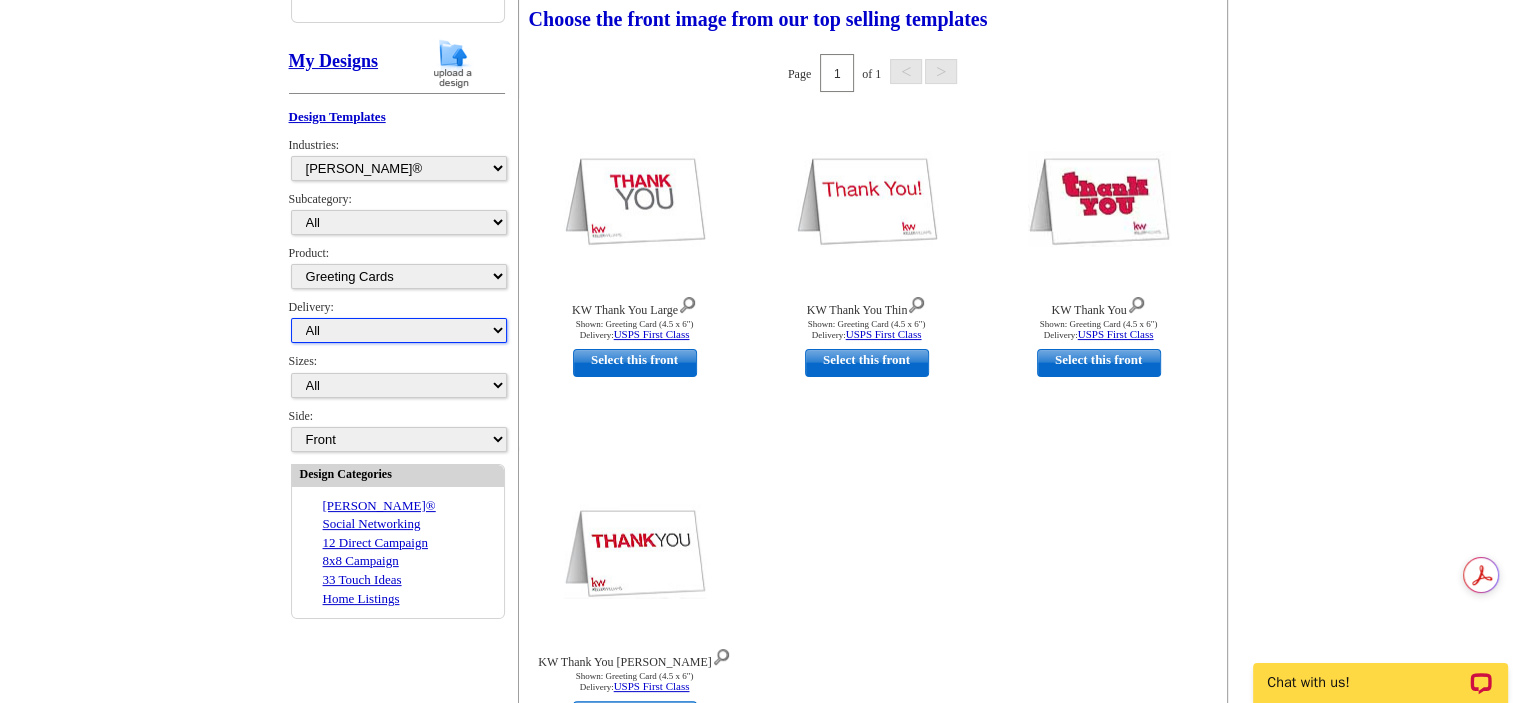 click on "All
First Class Mail
Shipped to Me
EDDM Save 66% on Postage" at bounding box center [399, 330] 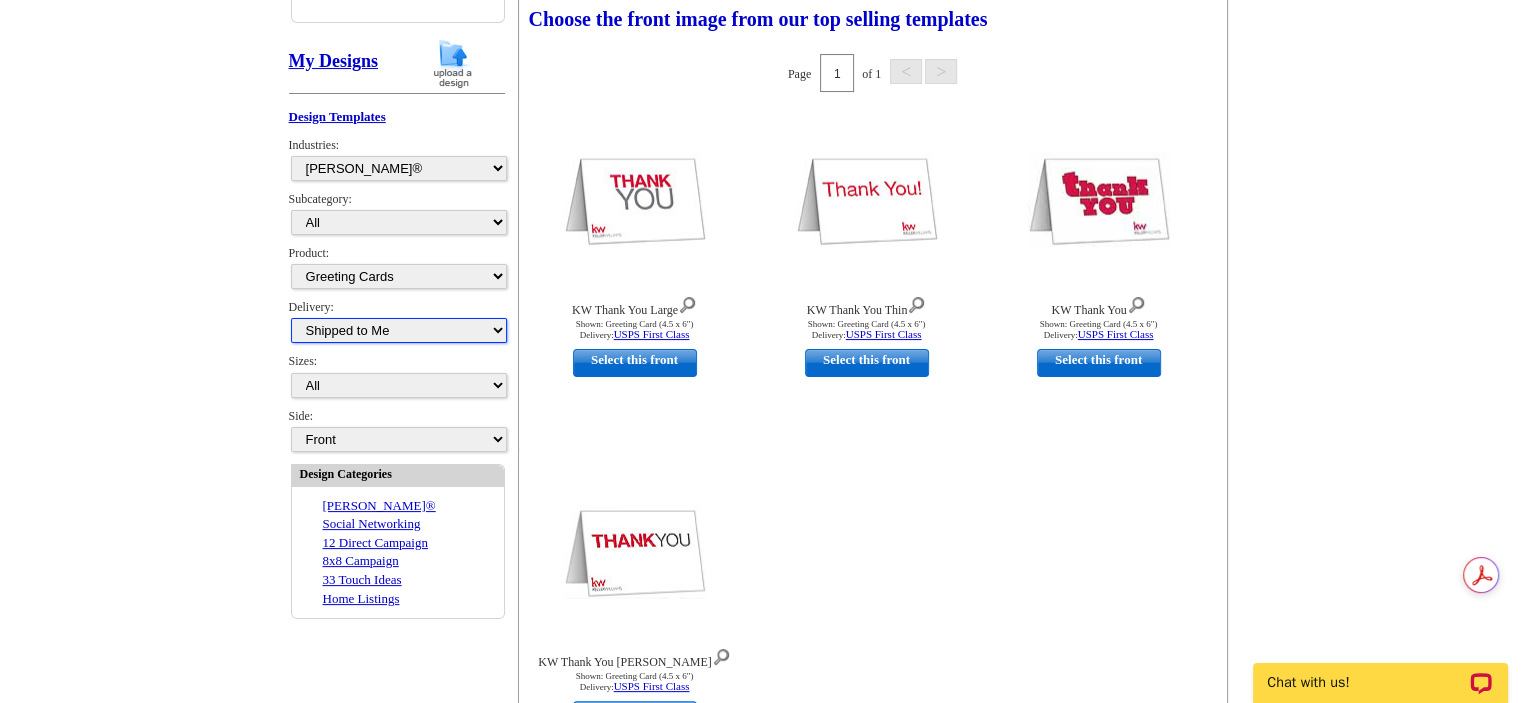 click on "All
First Class Mail
Shipped to Me
EDDM Save 66% on Postage" at bounding box center (399, 330) 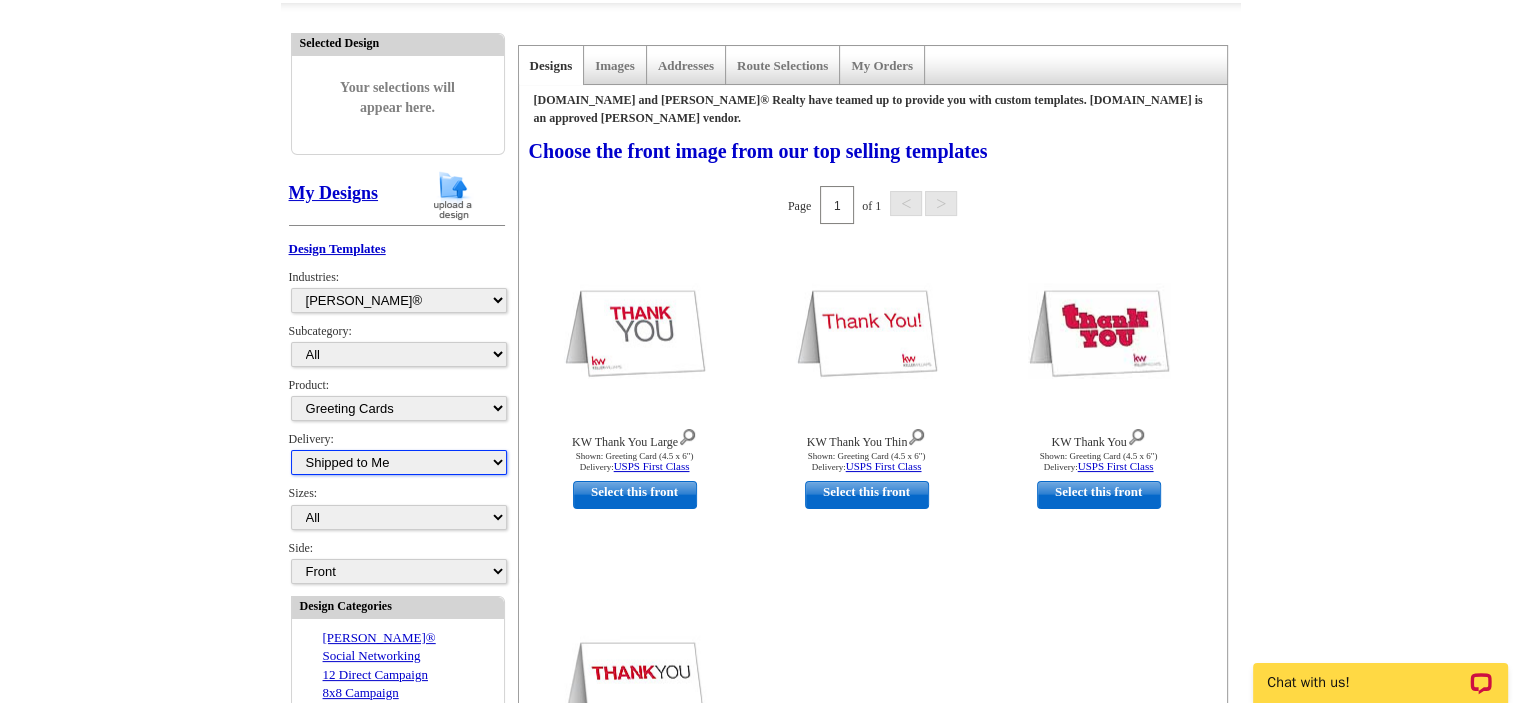 scroll, scrollTop: 119, scrollLeft: 0, axis: vertical 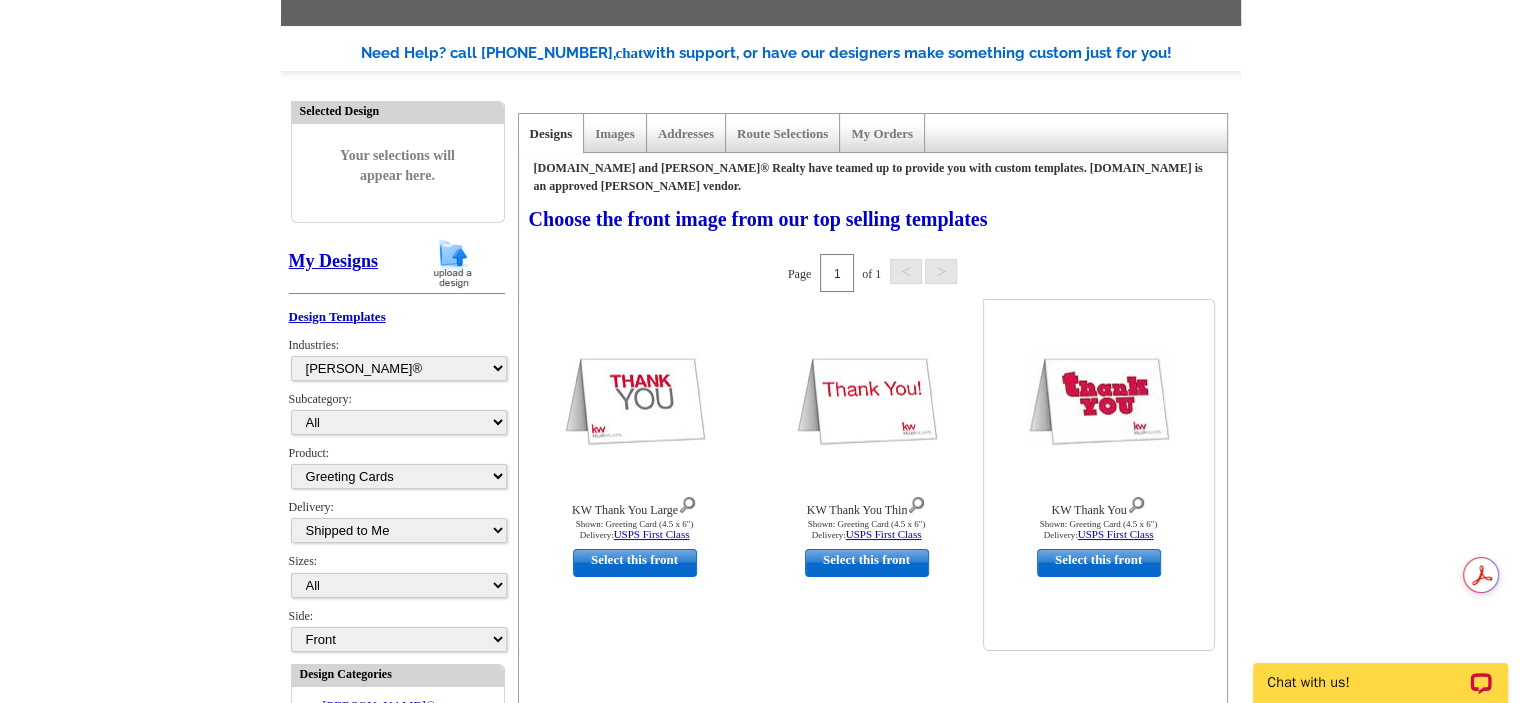 click at bounding box center (1099, 399) 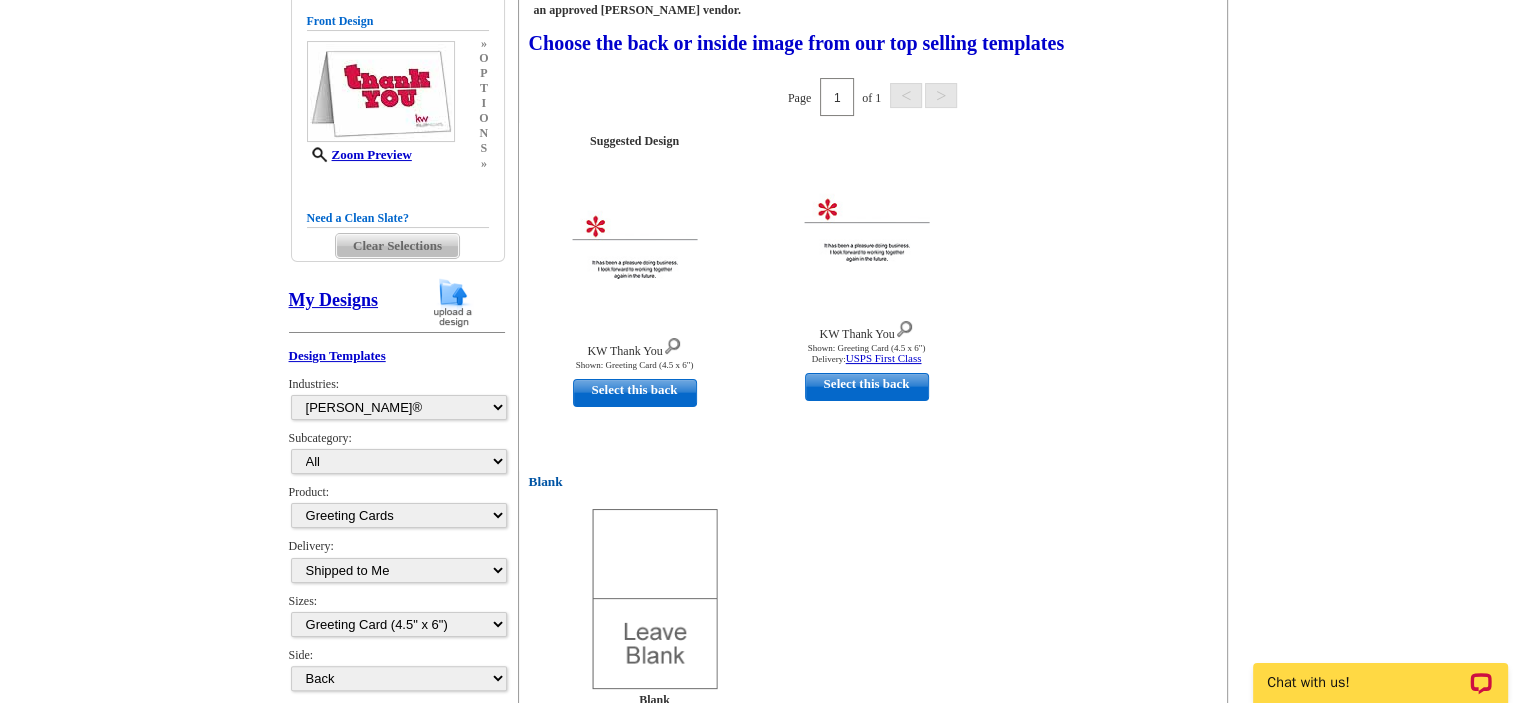 scroll, scrollTop: 300, scrollLeft: 0, axis: vertical 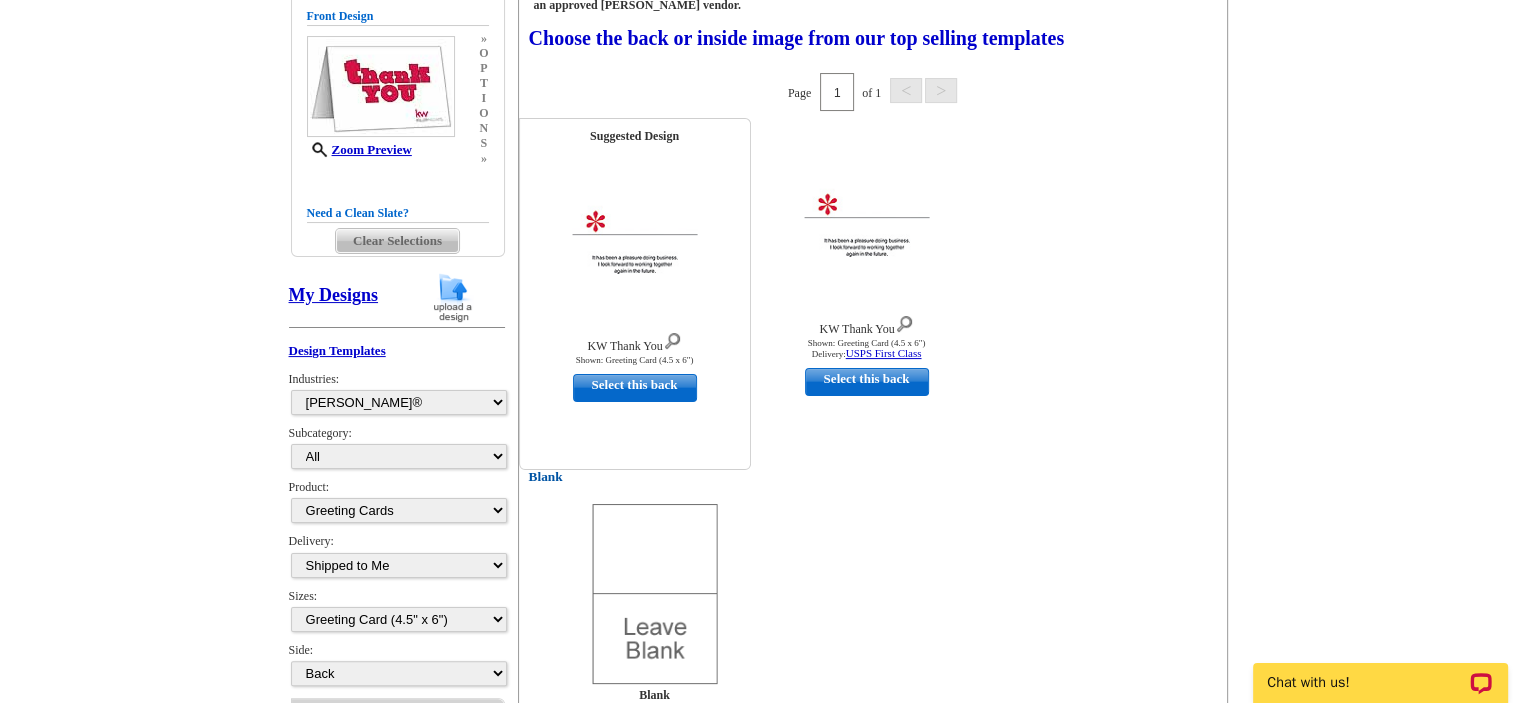 click at bounding box center [634, 235] 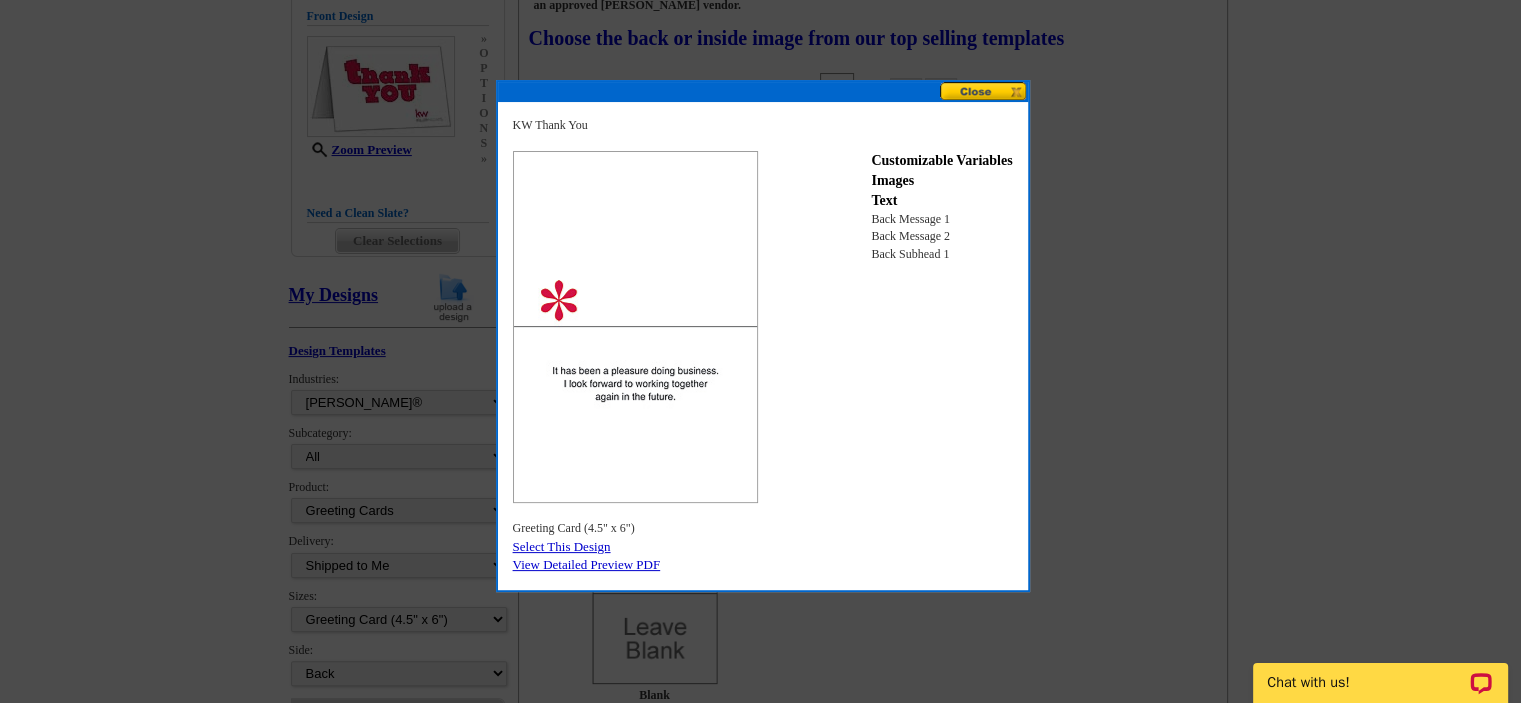 click at bounding box center (984, 91) 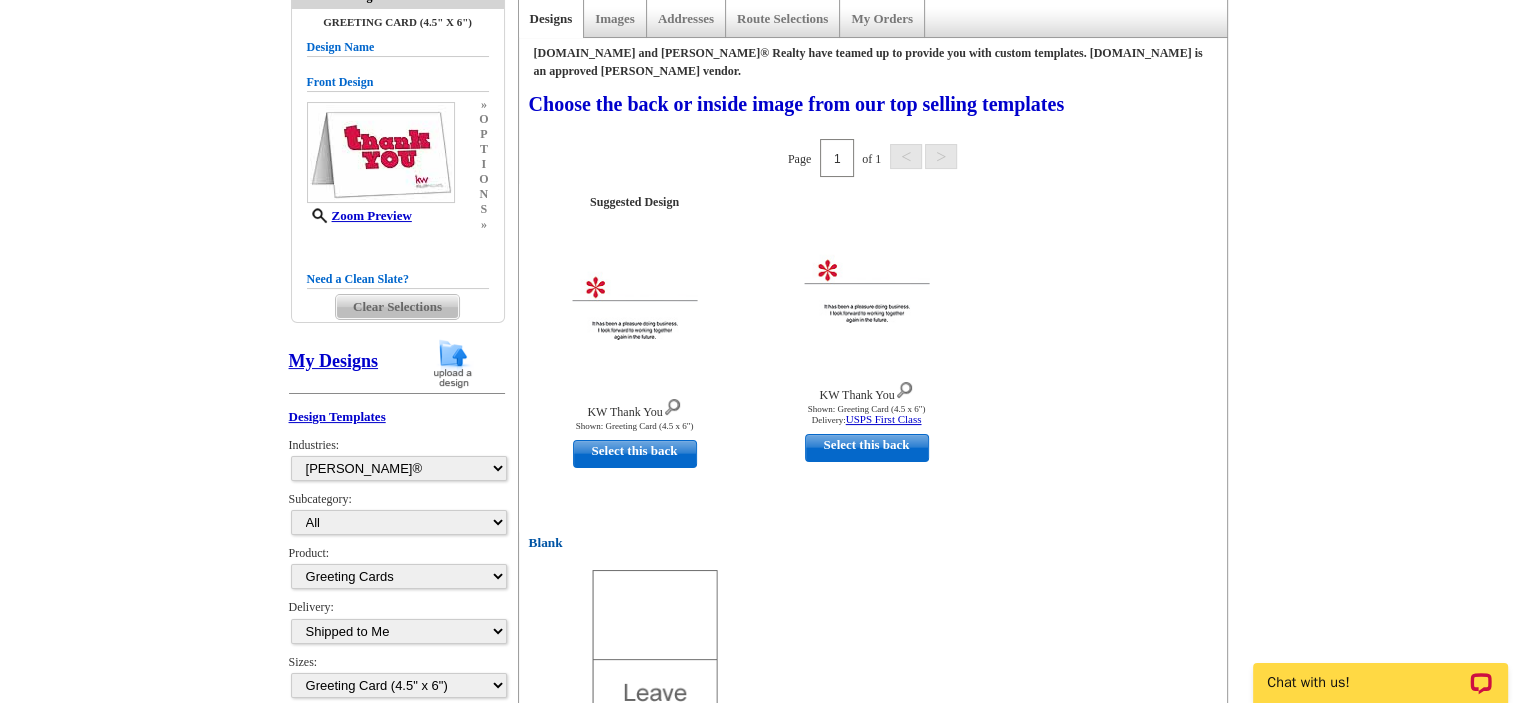 scroll, scrollTop: 200, scrollLeft: 0, axis: vertical 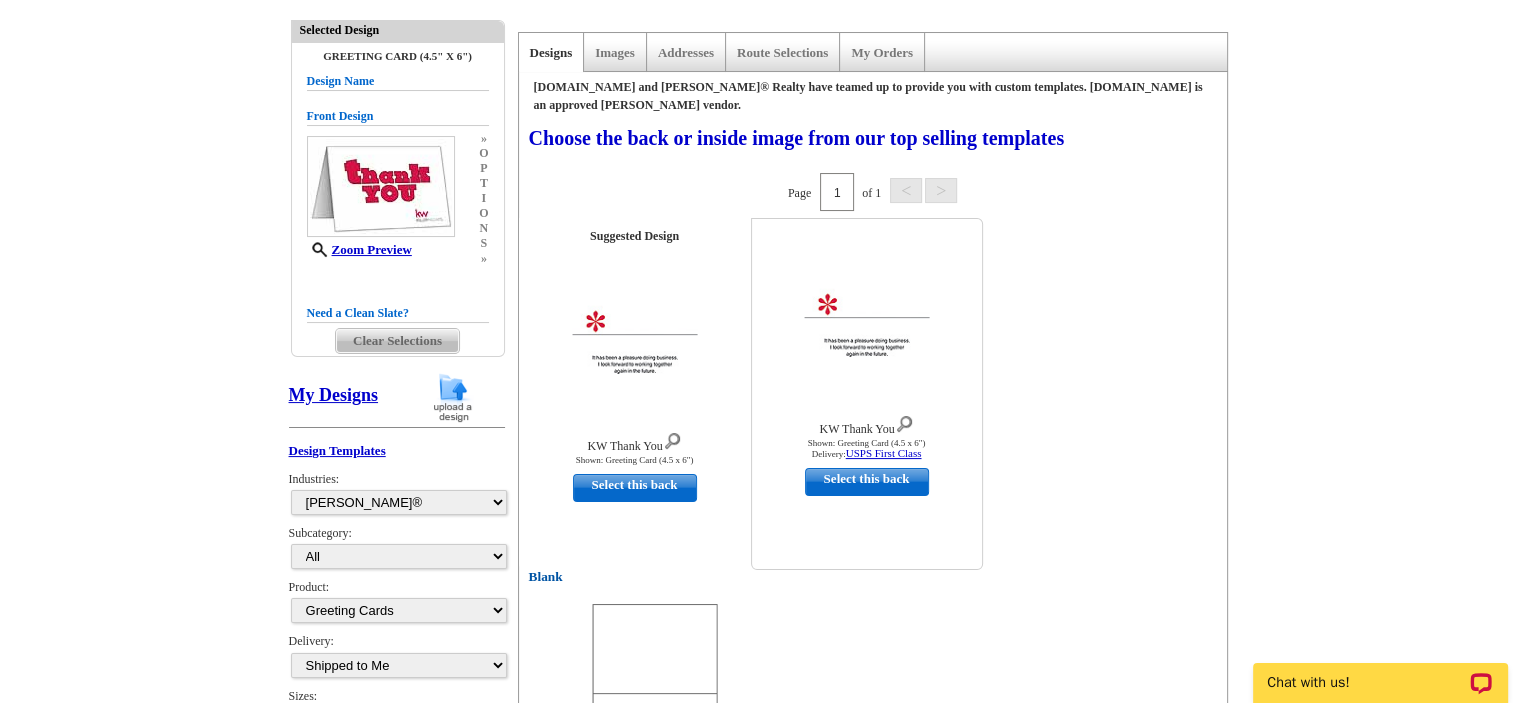 click at bounding box center (866, 318) 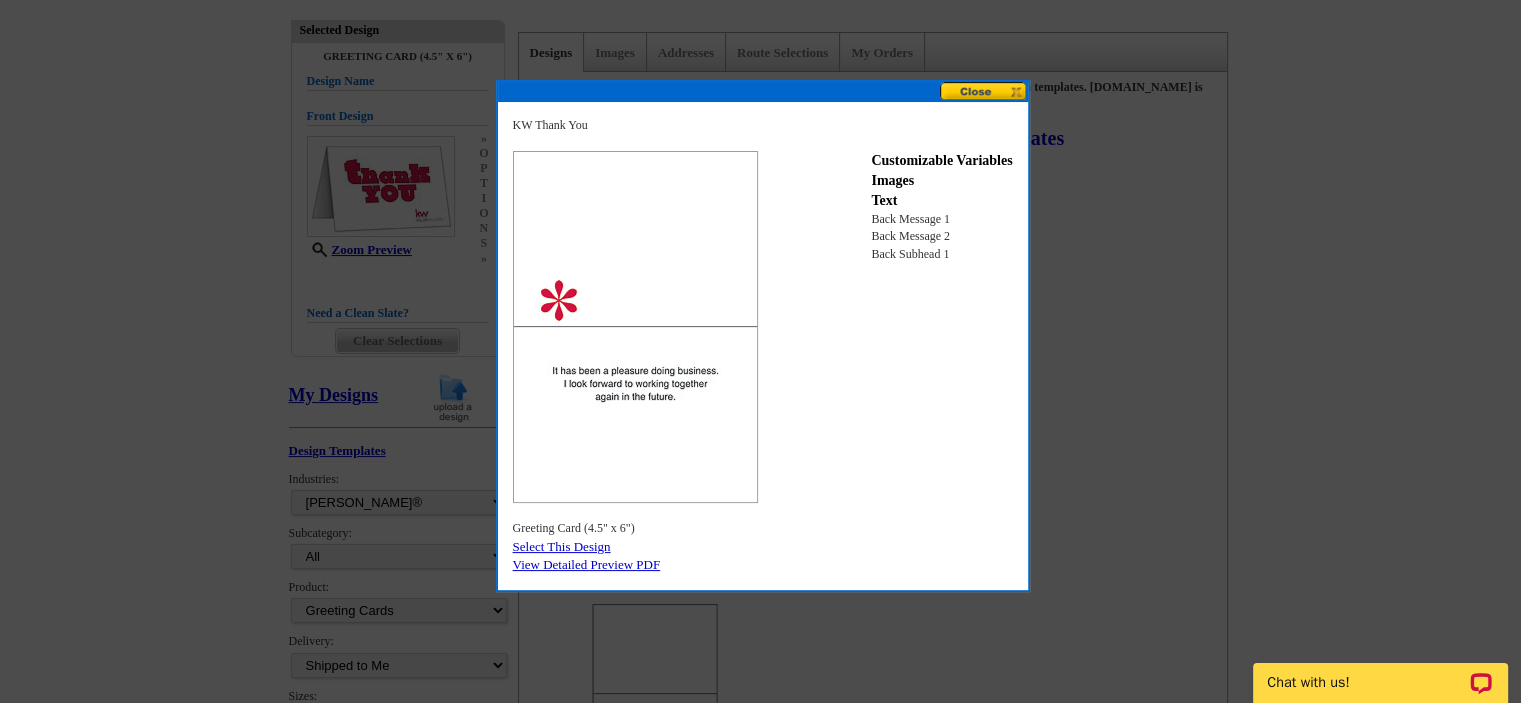 click at bounding box center [984, 91] 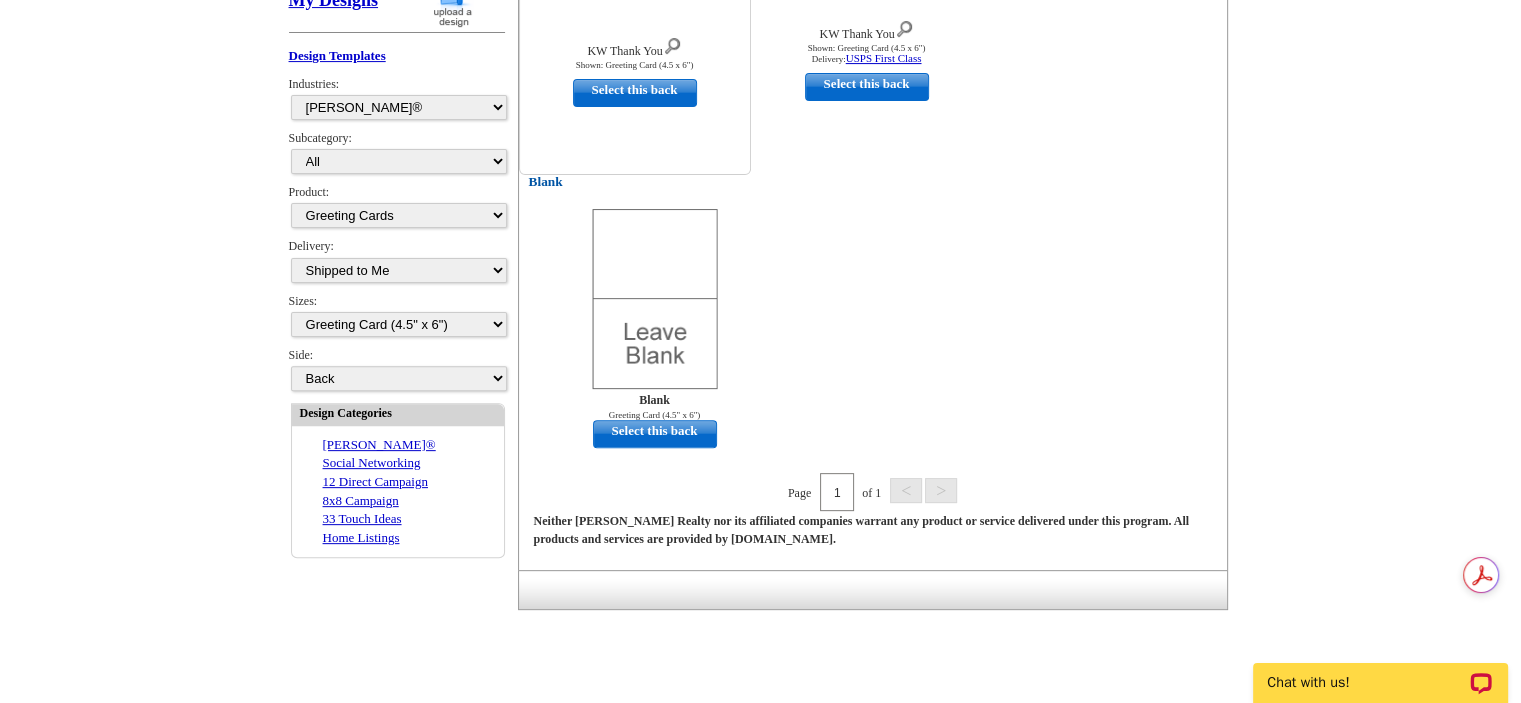 scroll, scrollTop: 601, scrollLeft: 0, axis: vertical 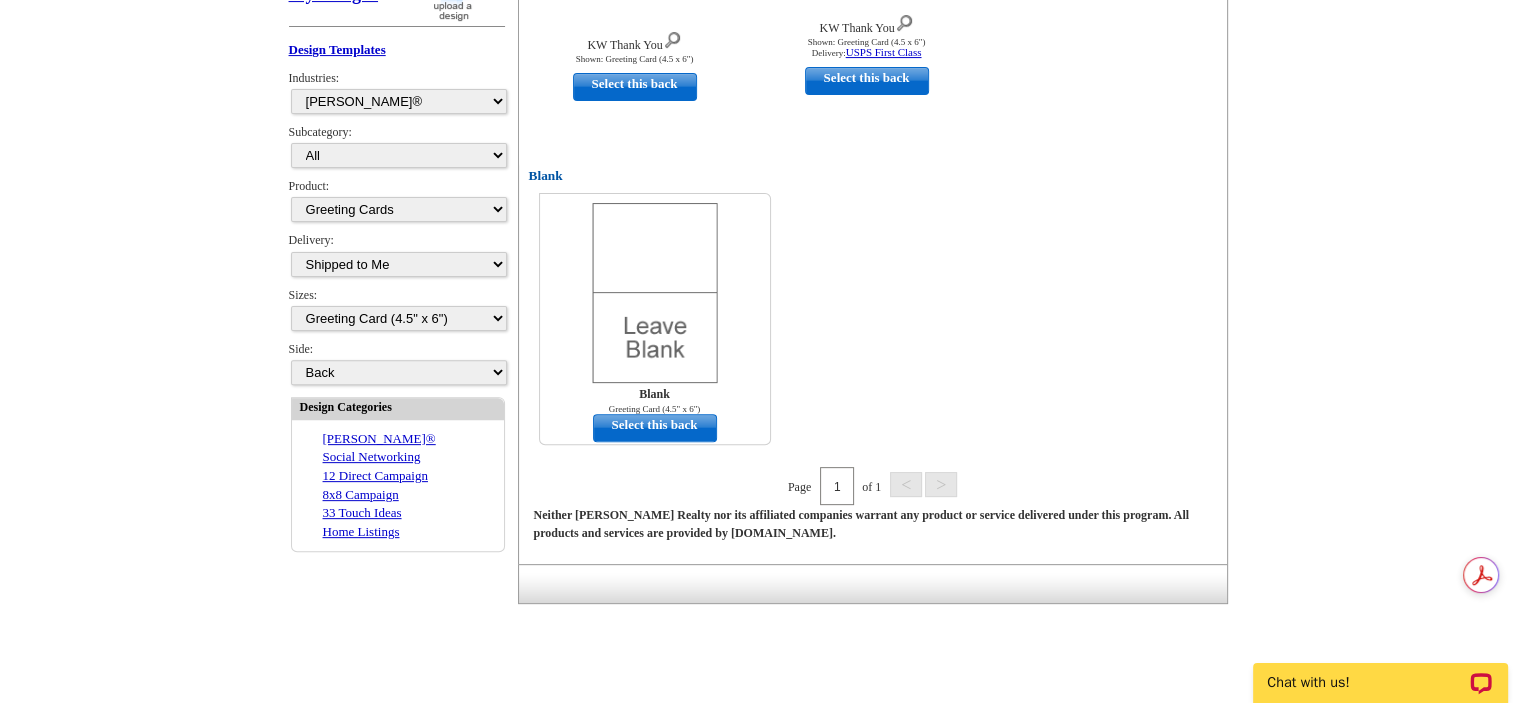 click at bounding box center [654, 293] 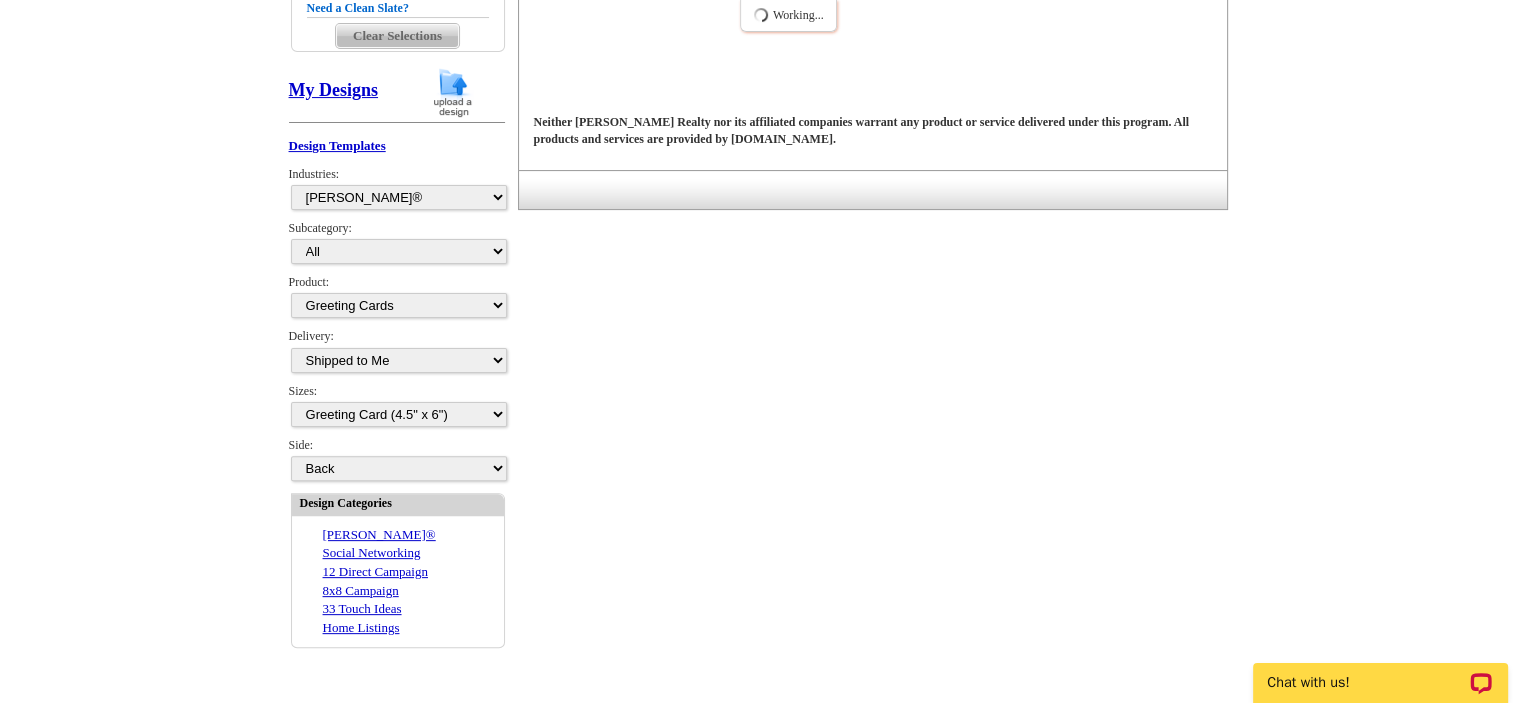 scroll, scrollTop: 494, scrollLeft: 0, axis: vertical 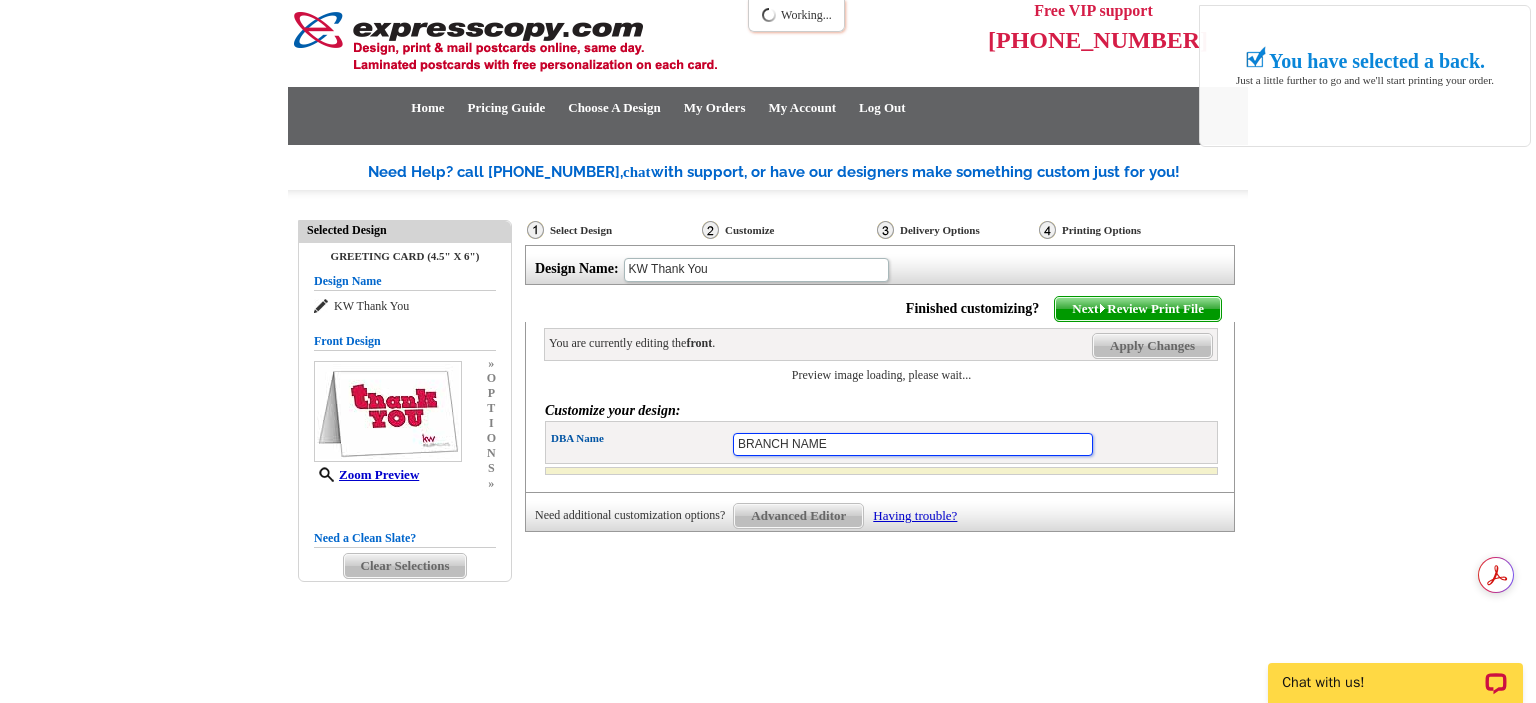 click on "BRANCH NAME" at bounding box center [913, 444] 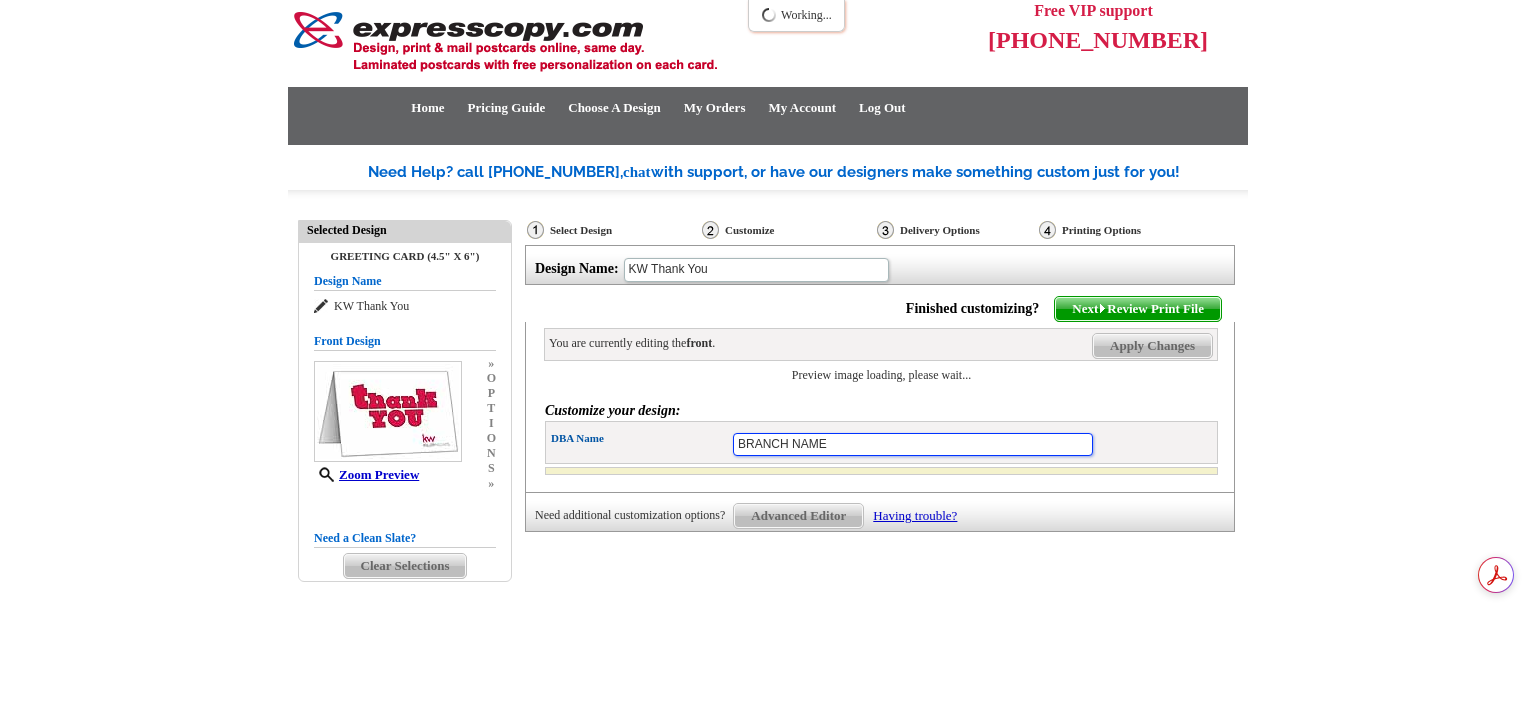 drag, startPoint x: 858, startPoint y: 447, endPoint x: 708, endPoint y: 460, distance: 150.56229 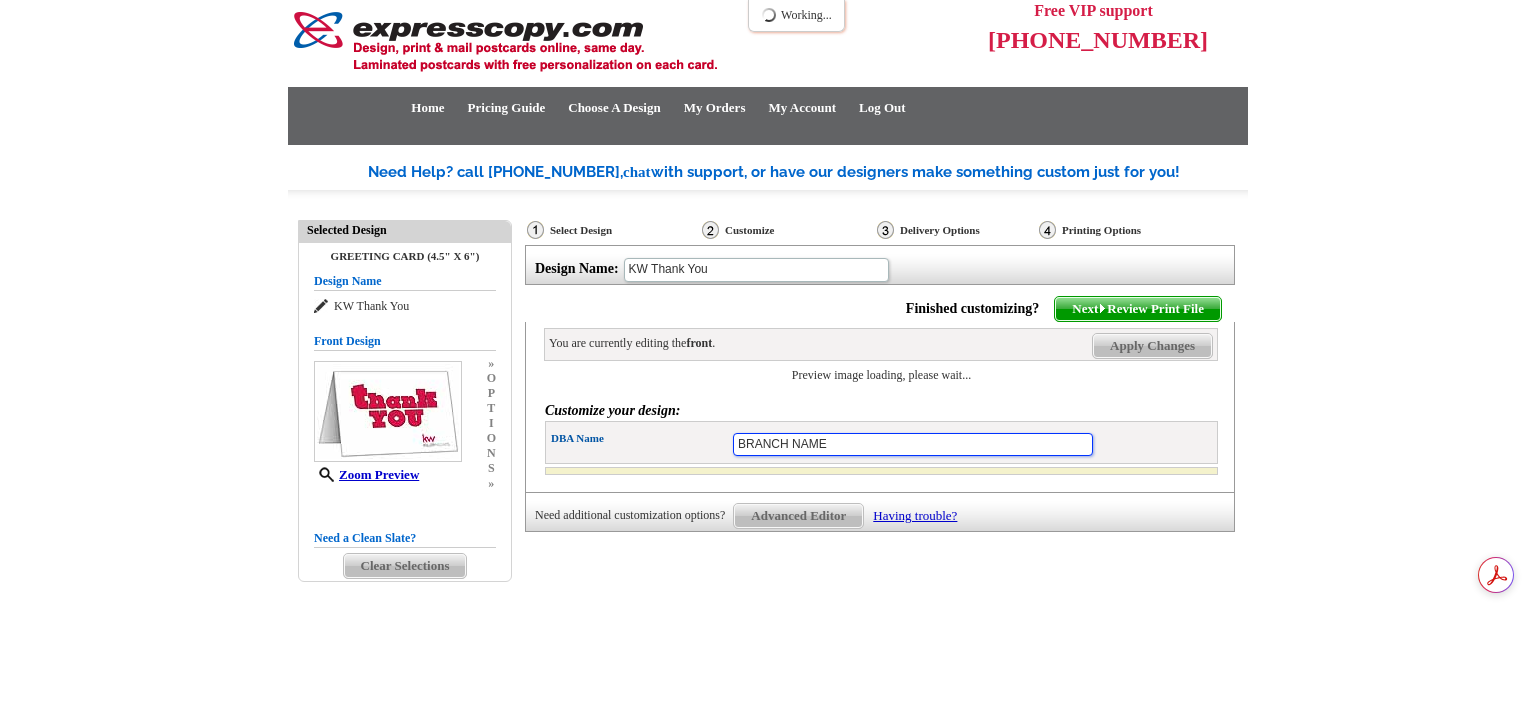 click on "DBA Name
BRANCH NAME" at bounding box center (881, 442) 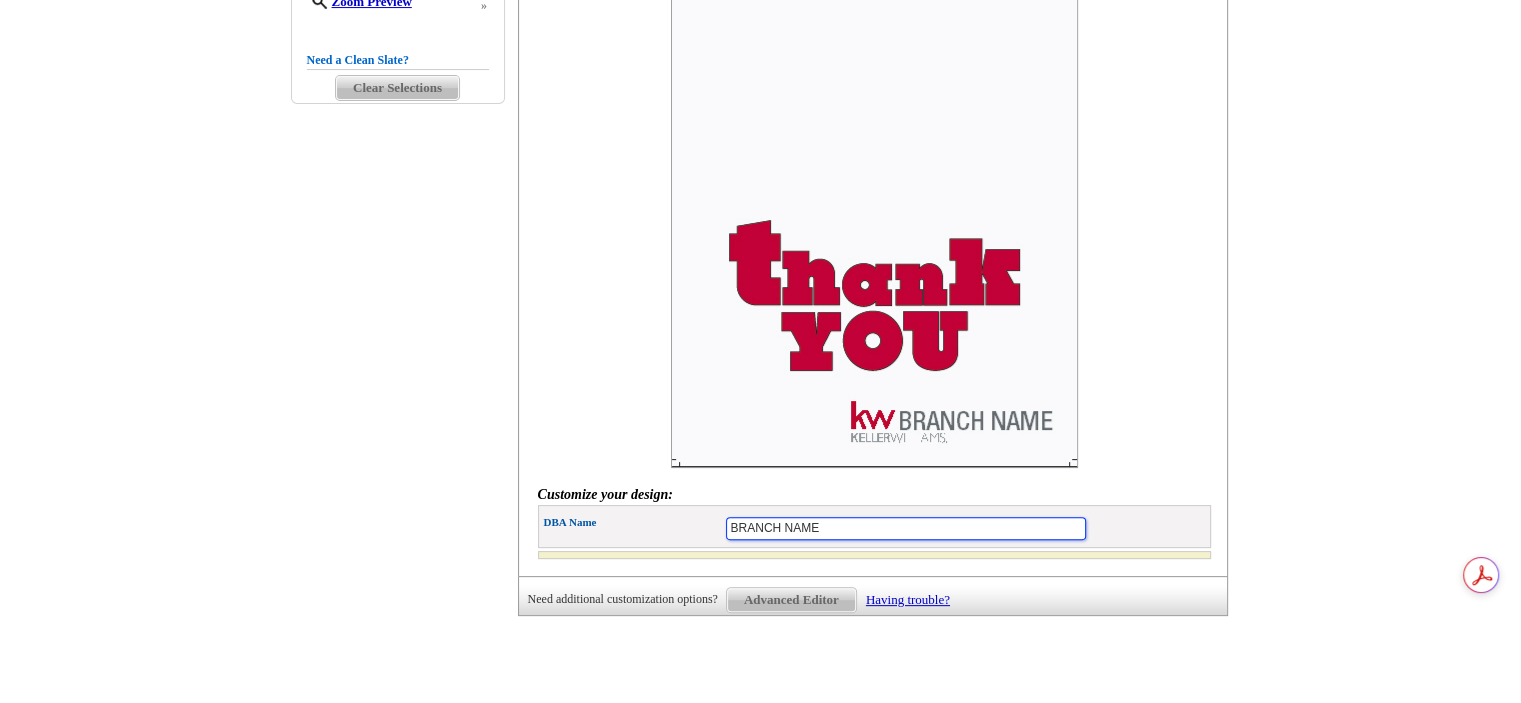 scroll, scrollTop: 488, scrollLeft: 0, axis: vertical 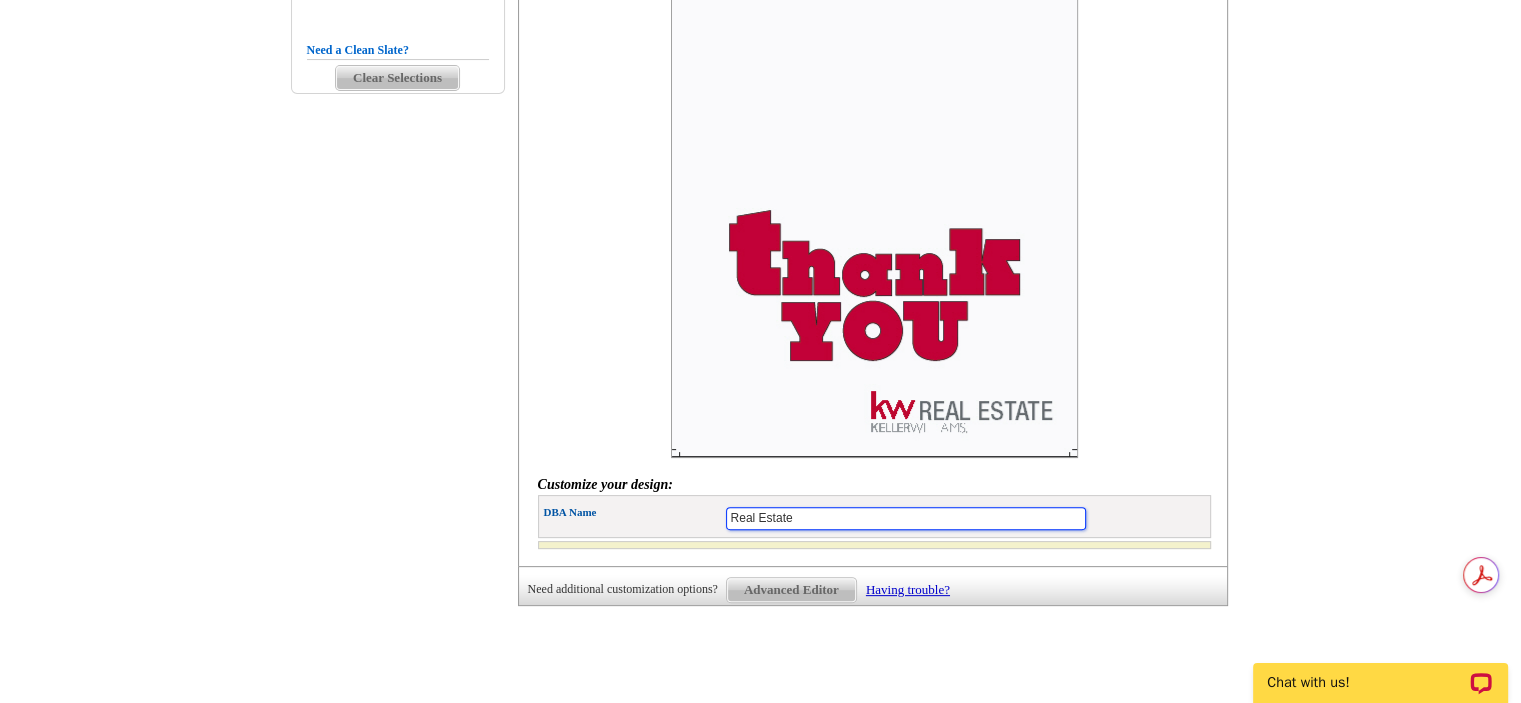 click on "Real Estate" at bounding box center (906, 518) 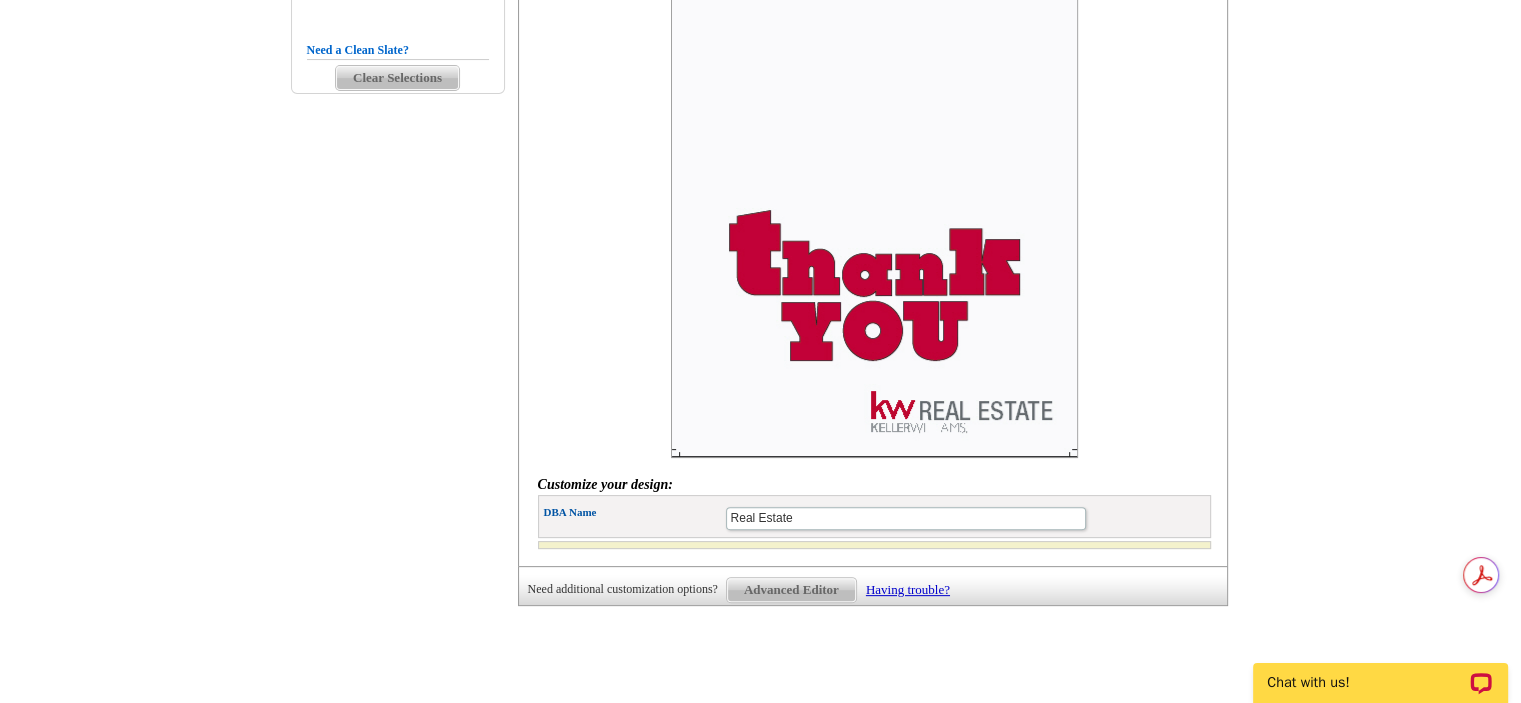 click at bounding box center [874, 168] 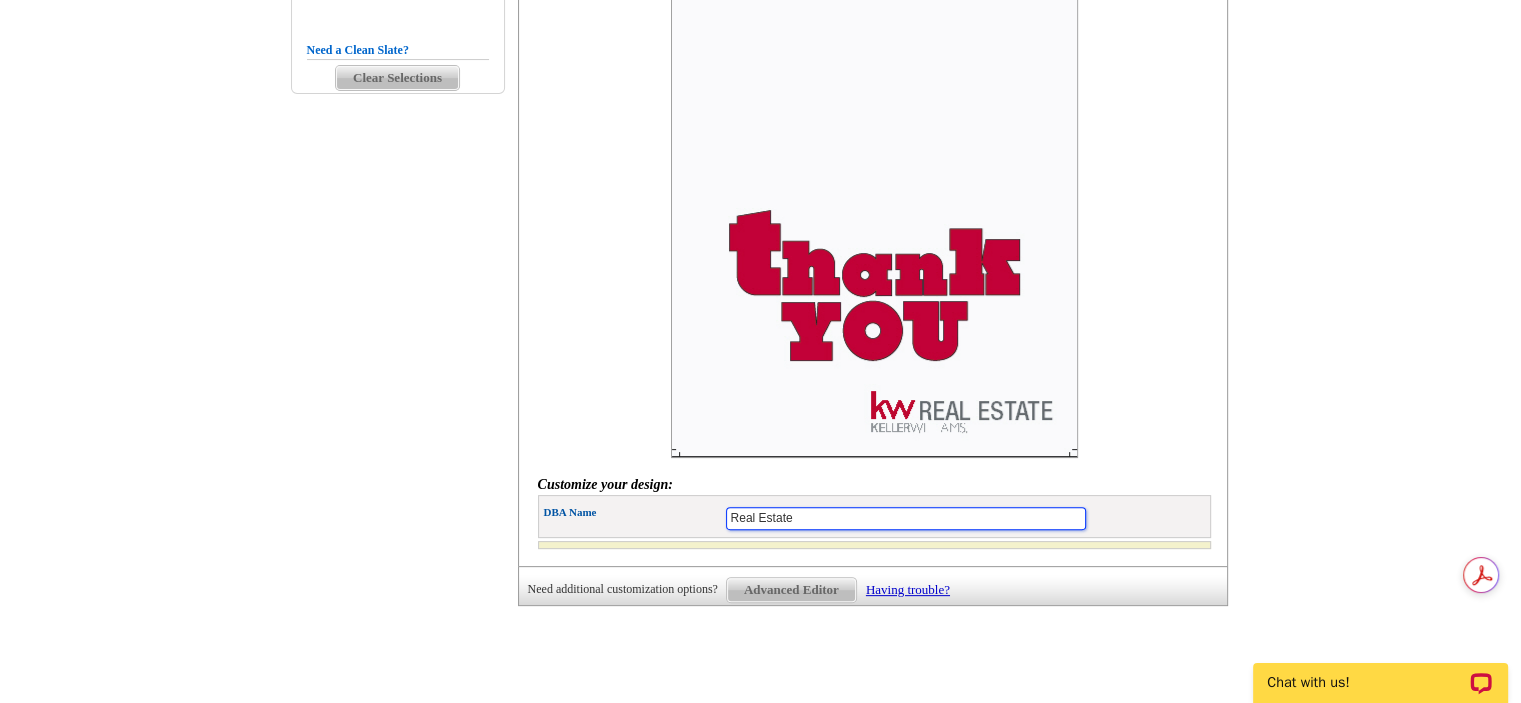 drag, startPoint x: 839, startPoint y: 512, endPoint x: 612, endPoint y: 508, distance: 227.03523 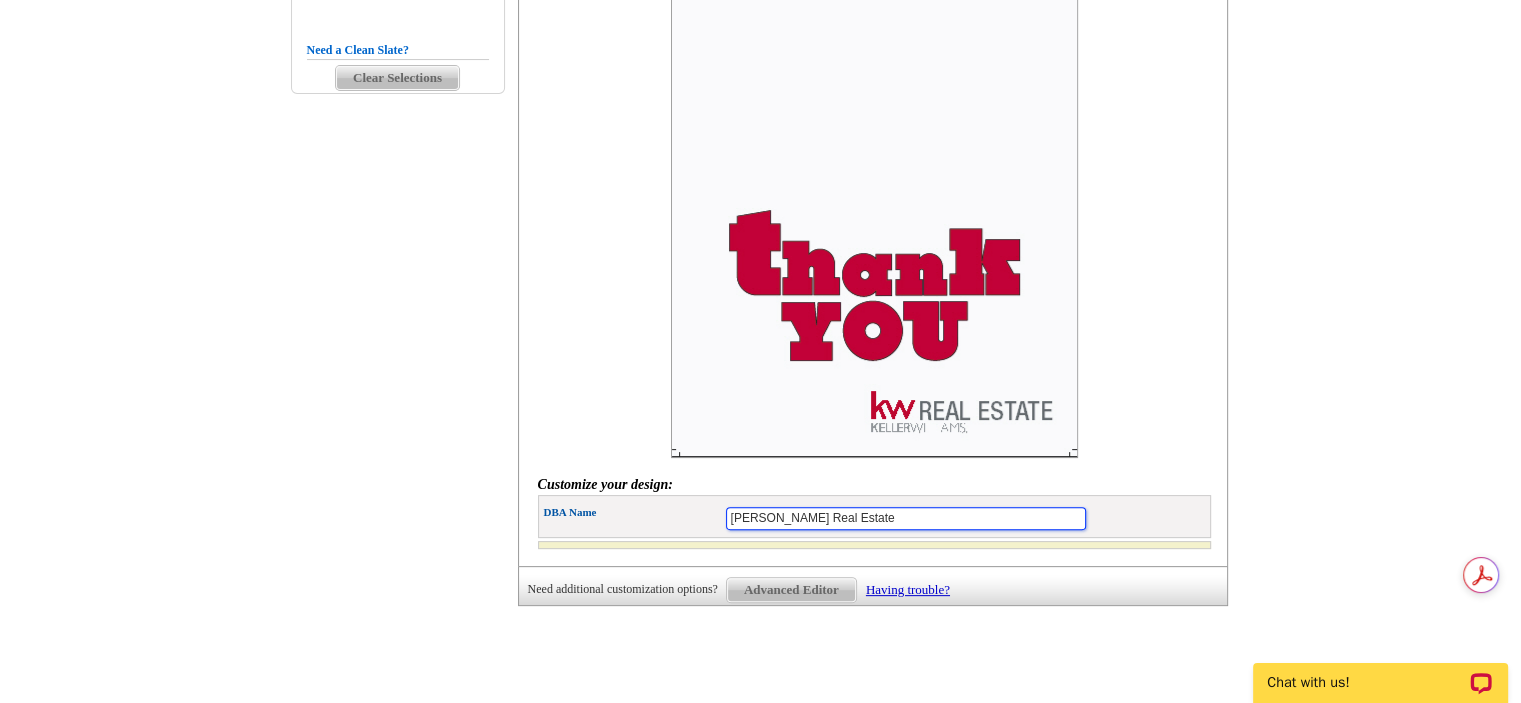 type on "Keller Williams Real Estate" 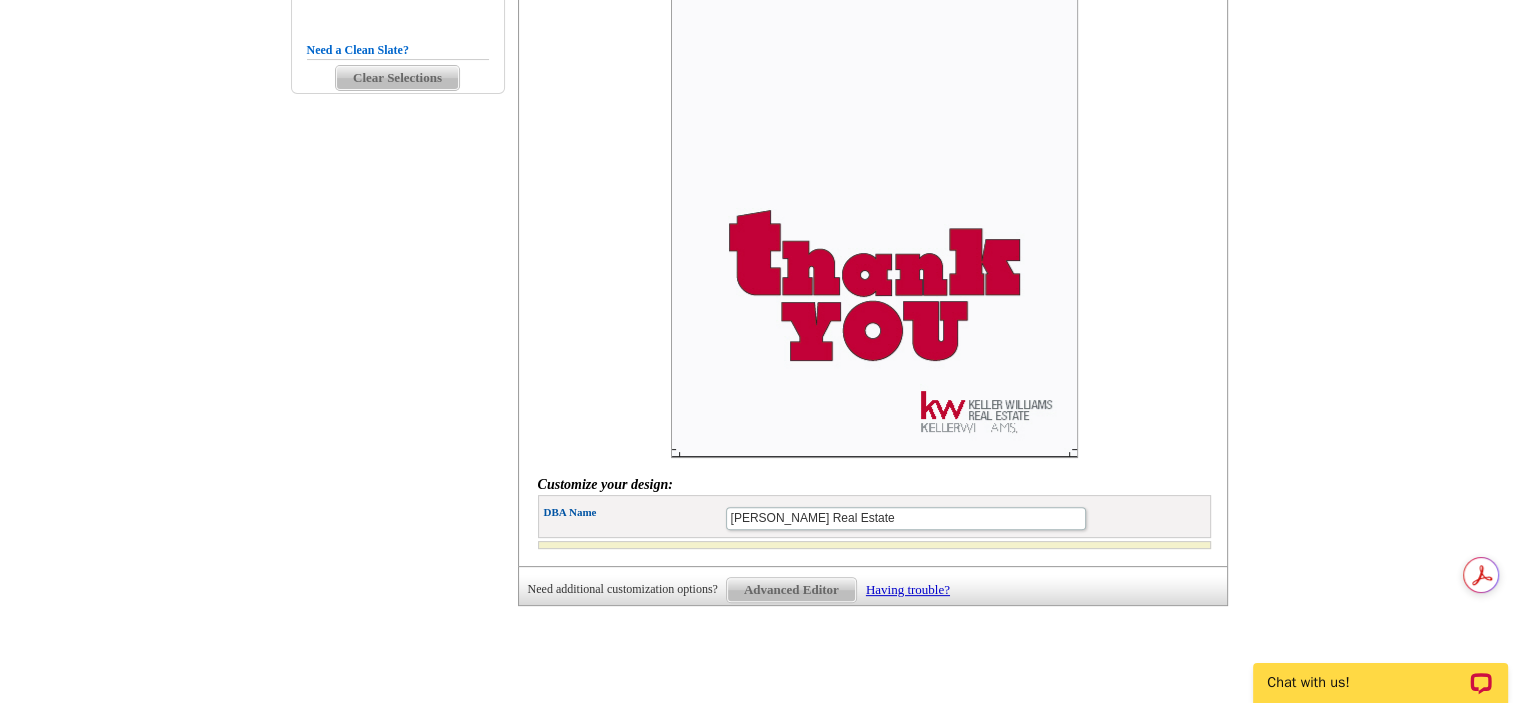 click at bounding box center (874, 168) 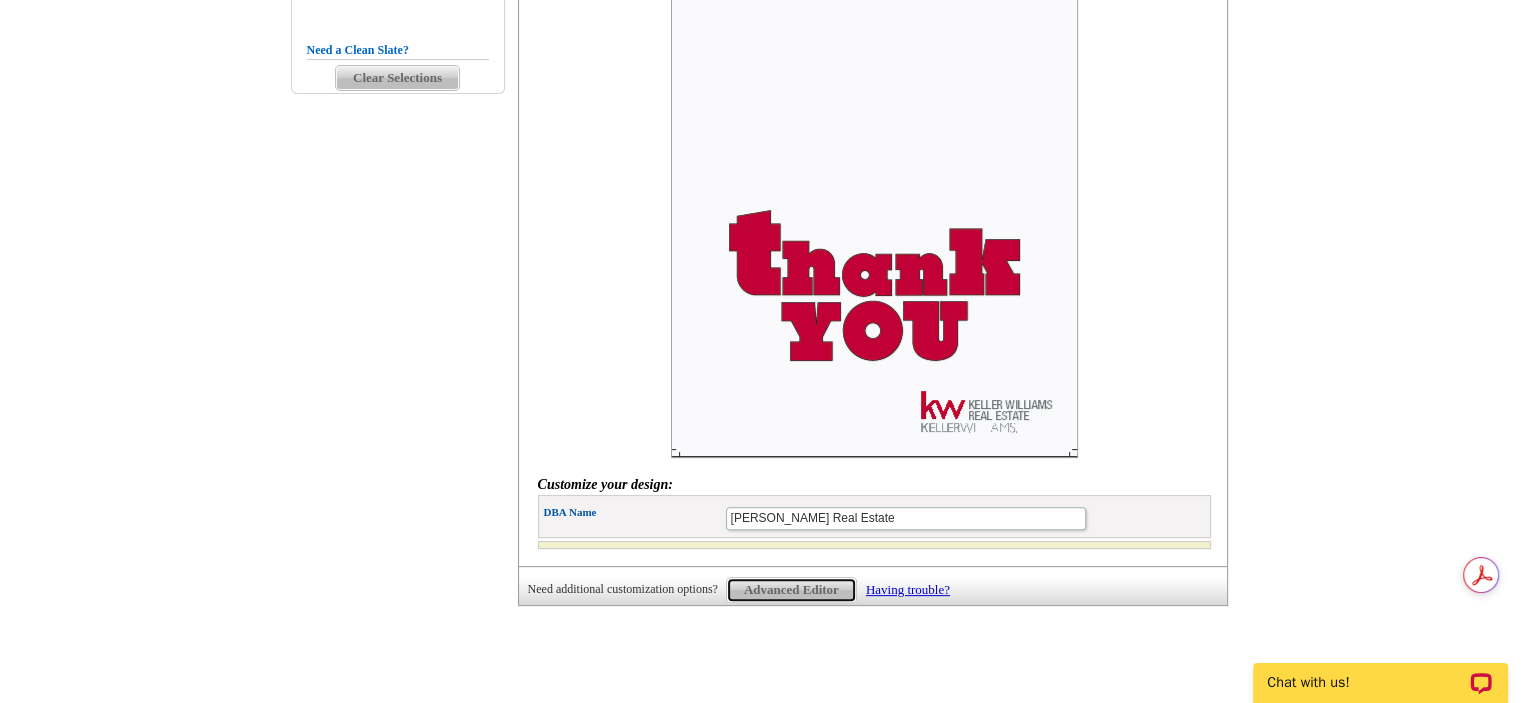 click on "Advanced Editor" at bounding box center (791, 590) 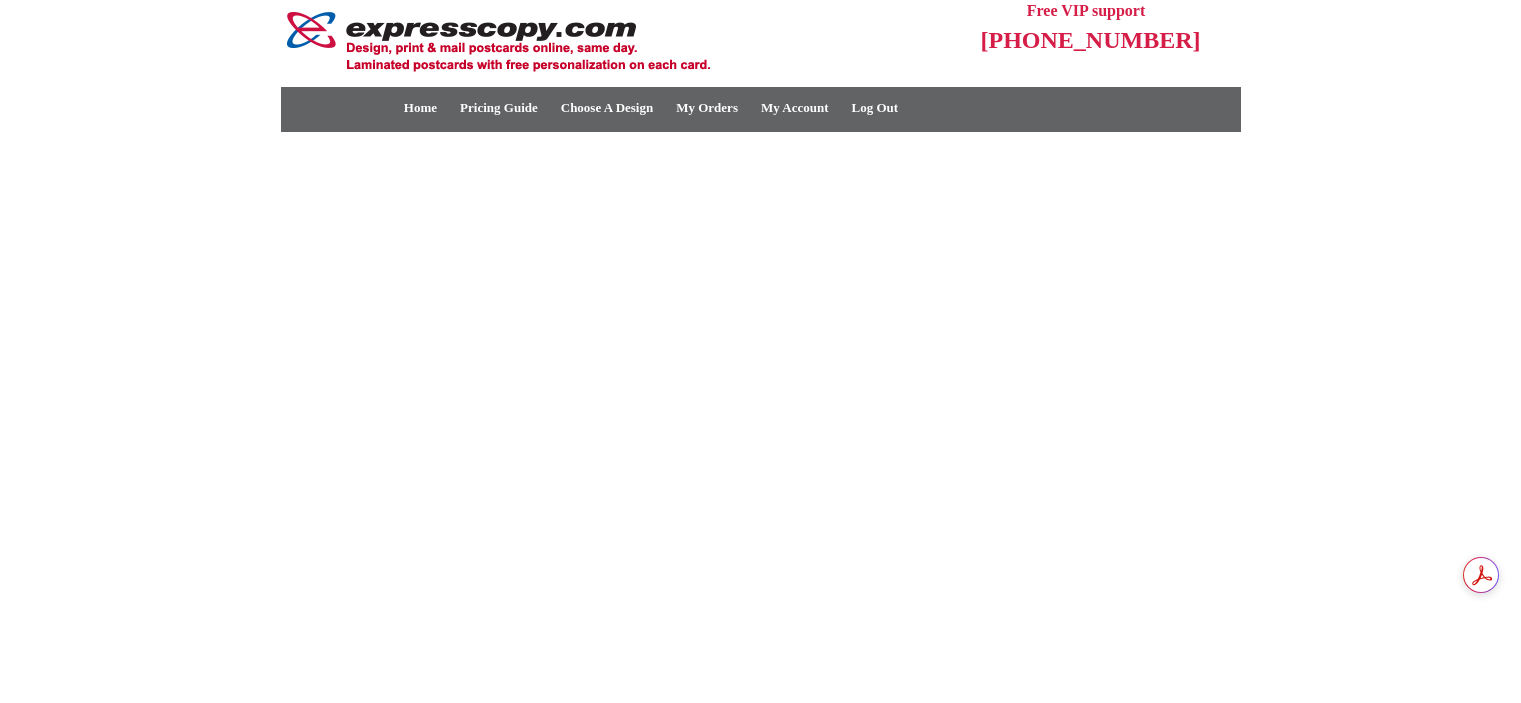 scroll, scrollTop: 0, scrollLeft: 0, axis: both 